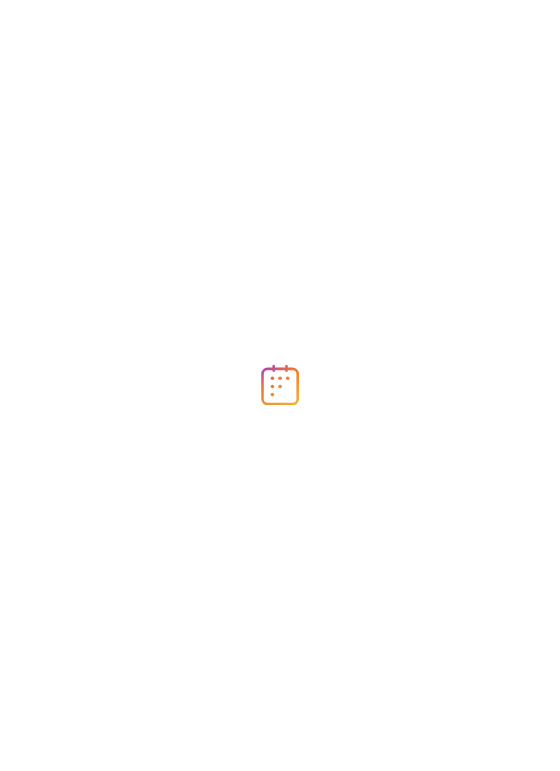 scroll, scrollTop: 0, scrollLeft: 0, axis: both 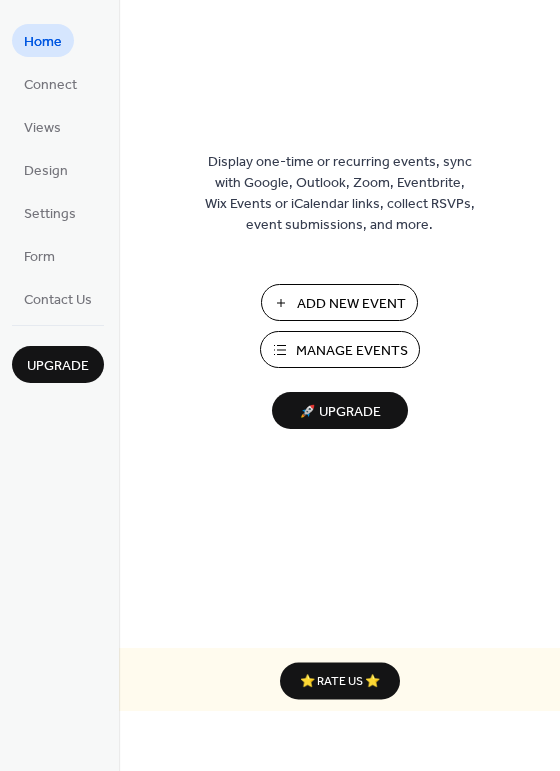 click on "Add New Event" at bounding box center (351, 304) 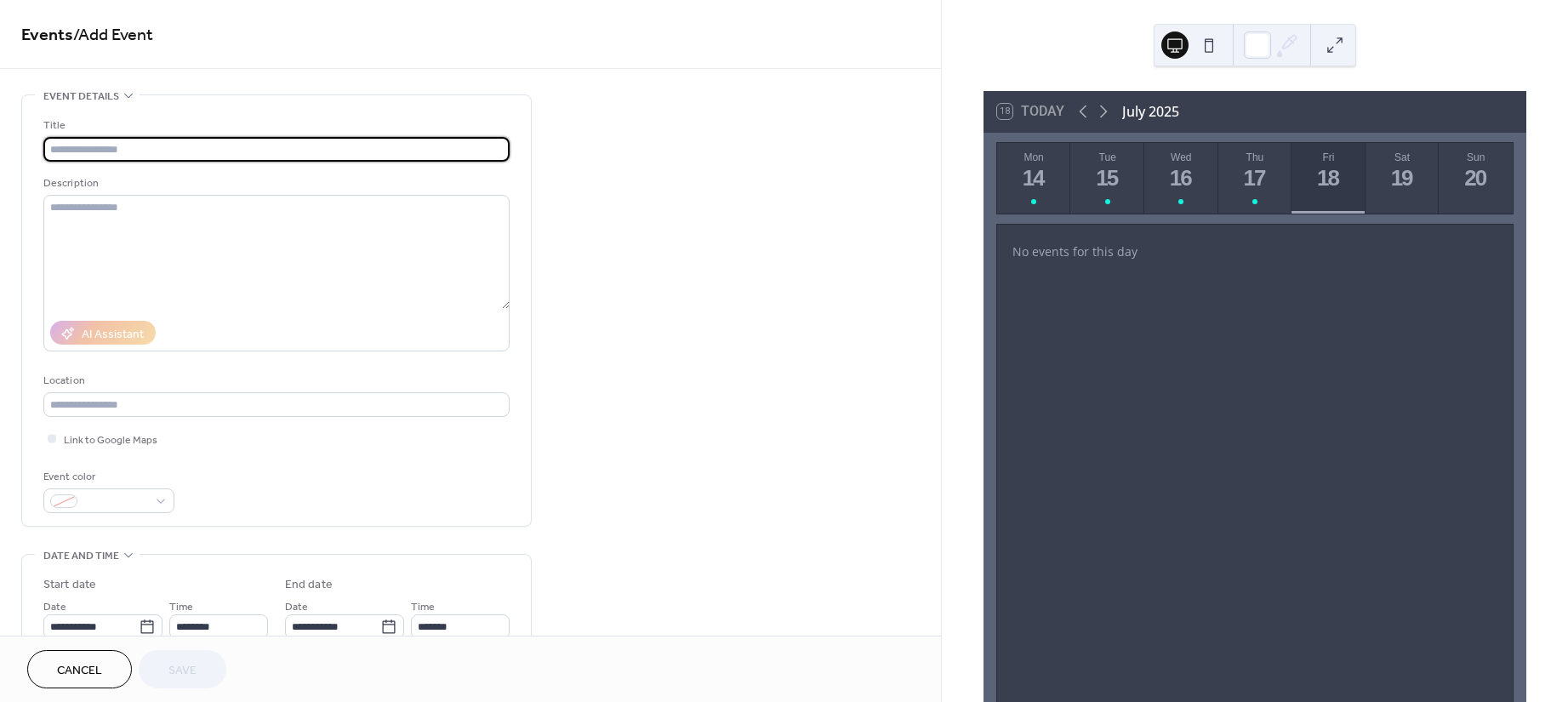 scroll, scrollTop: 0, scrollLeft: 0, axis: both 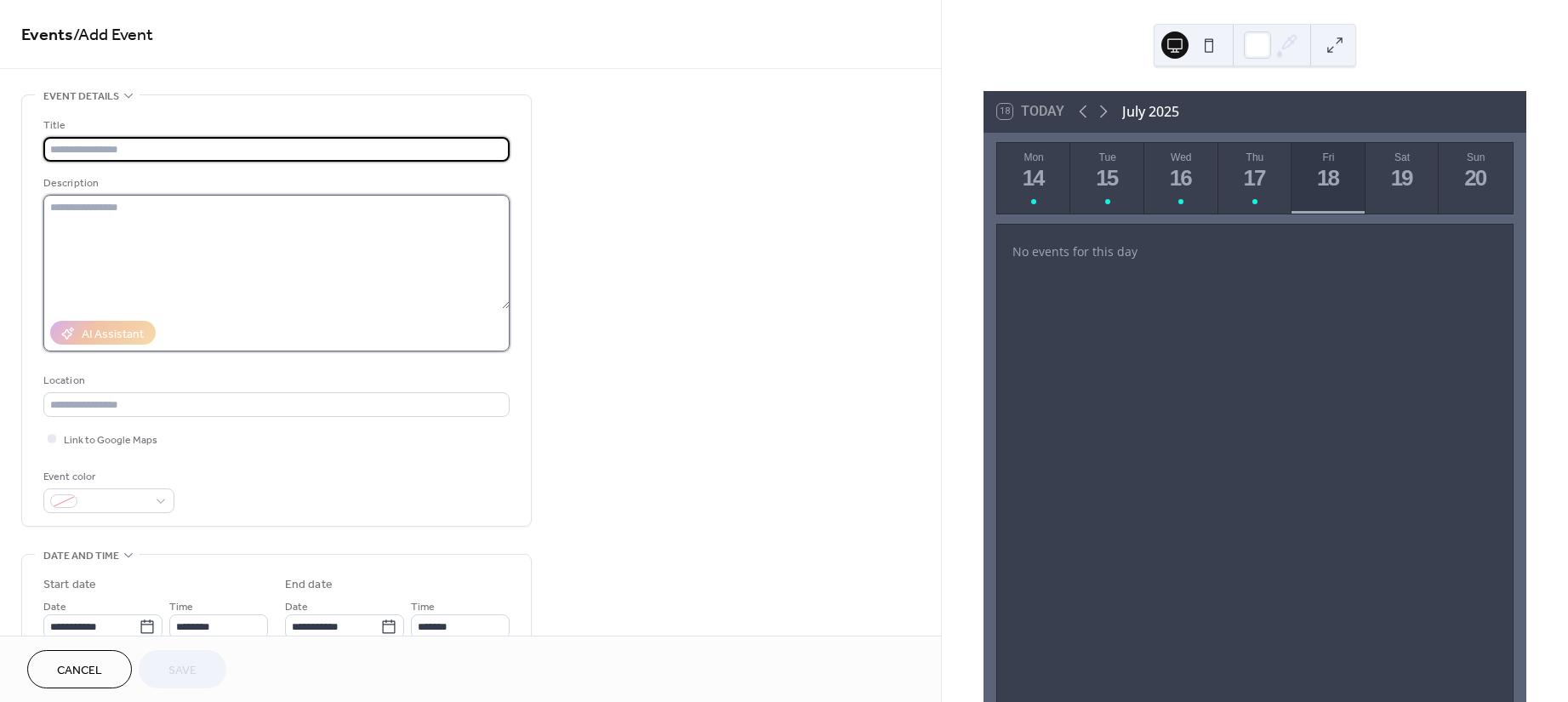 click at bounding box center [277, 252] 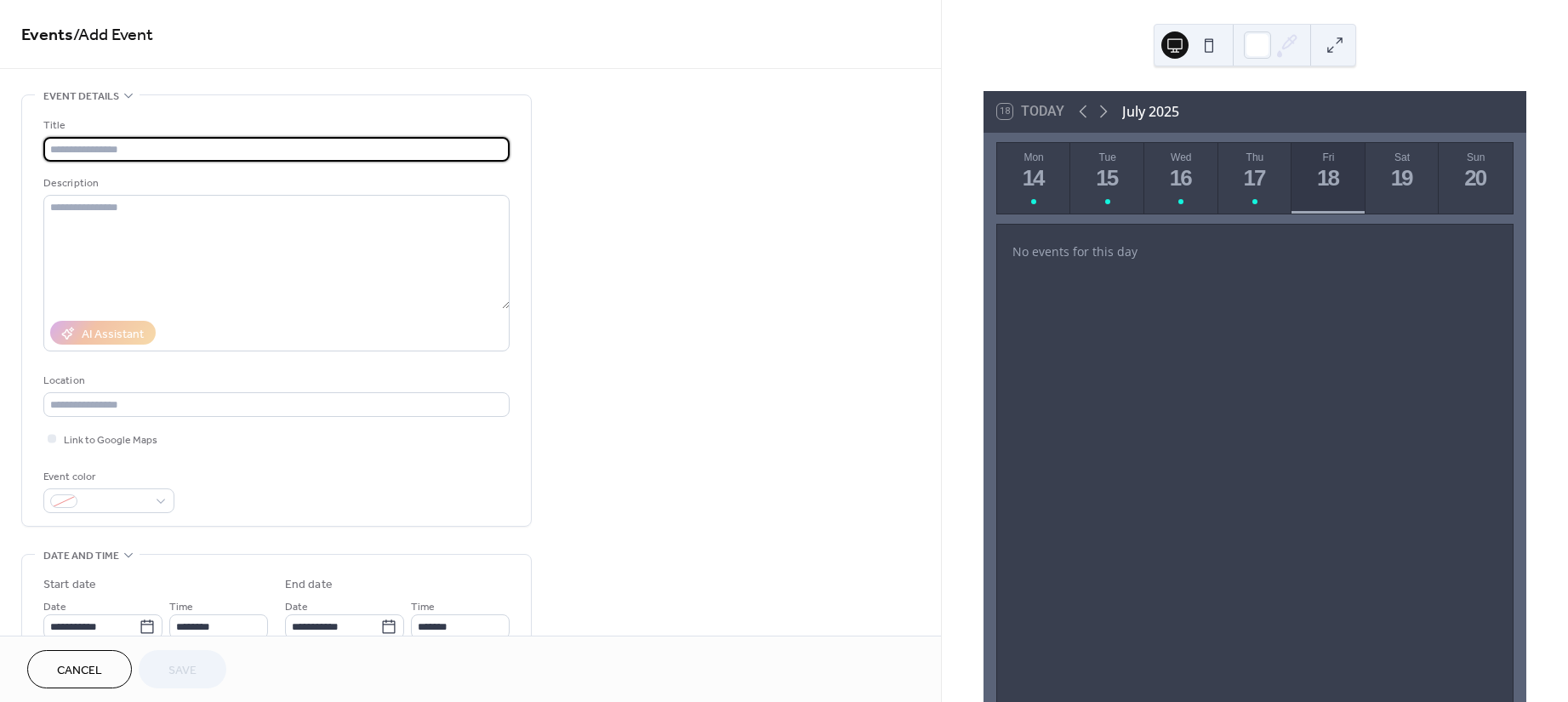 click at bounding box center (277, 149) 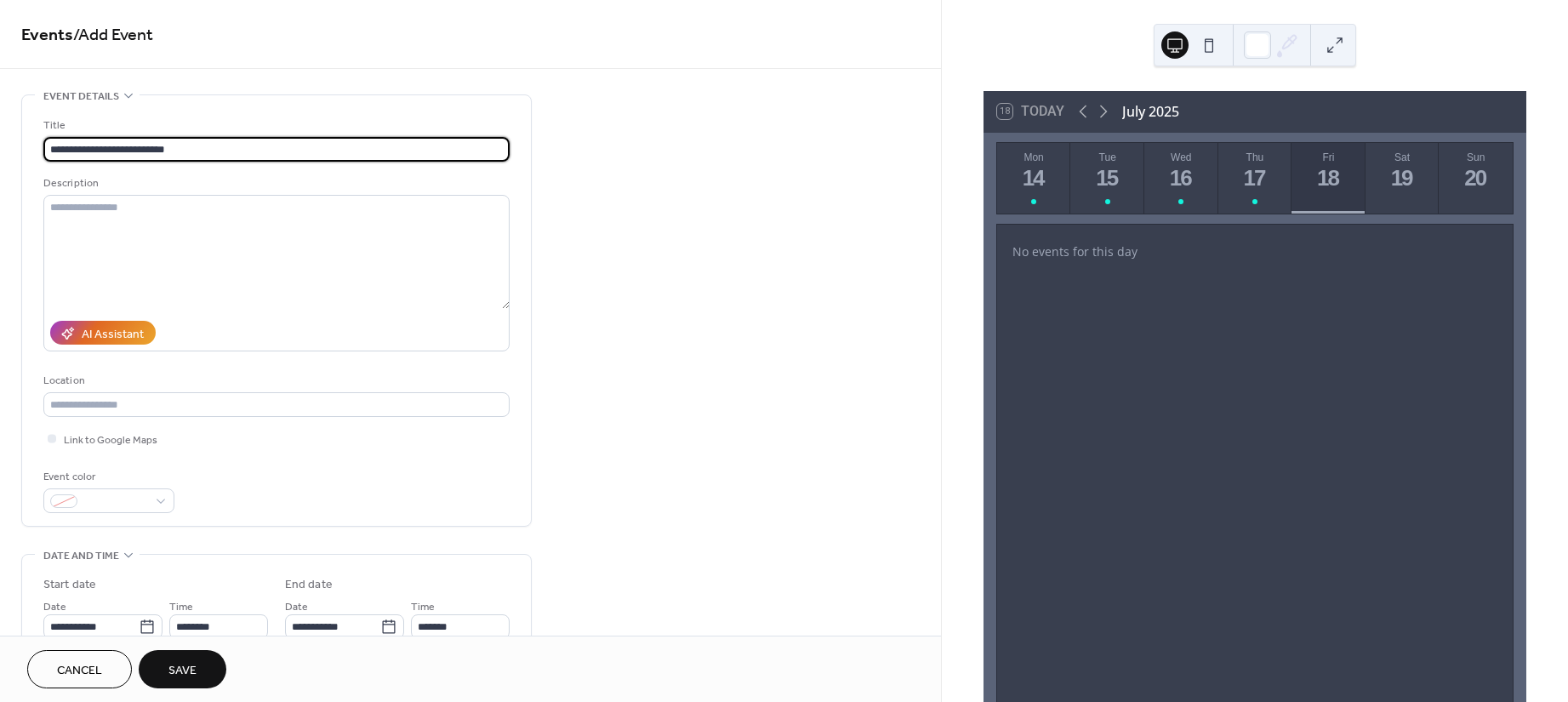 click on "**********" at bounding box center [277, 149] 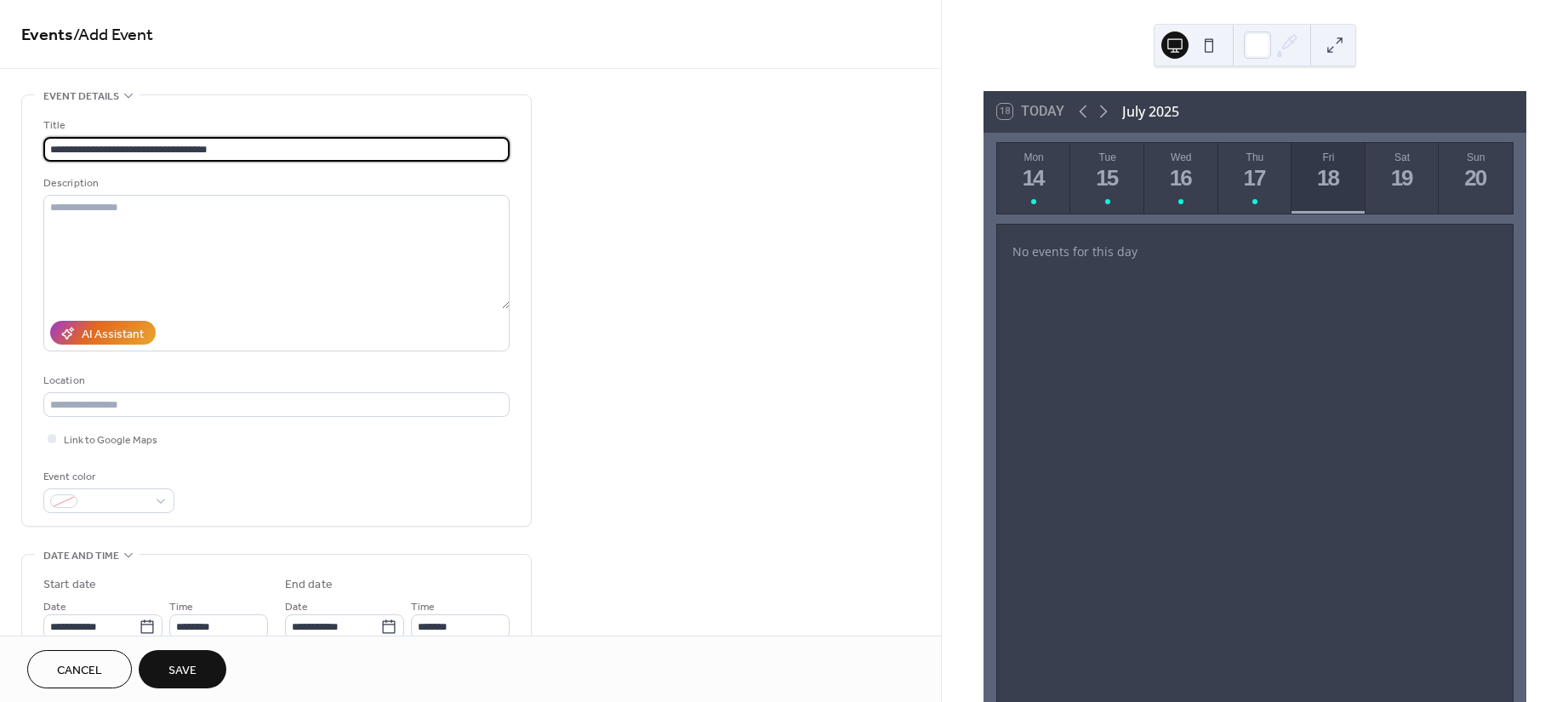 click on "**********" at bounding box center (277, 149) 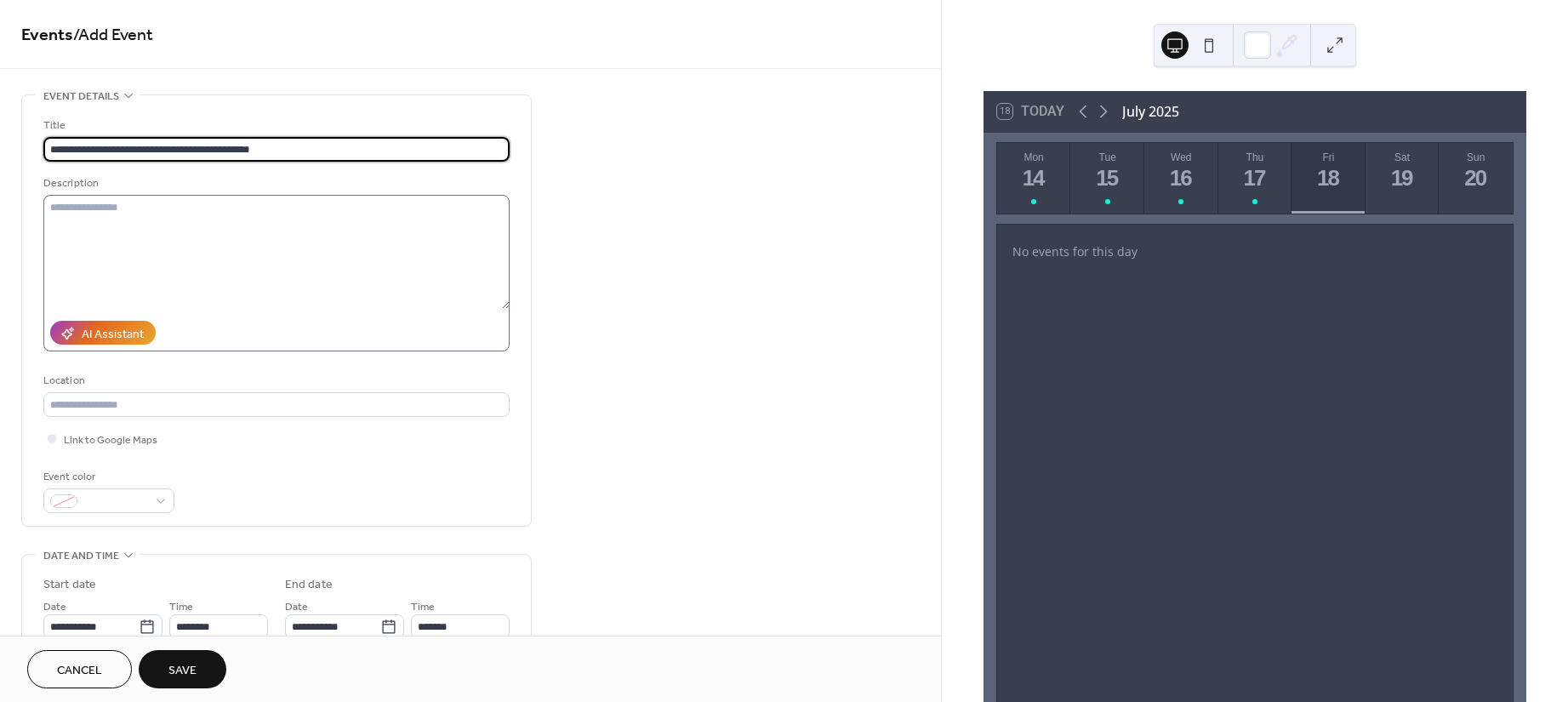 type on "**********" 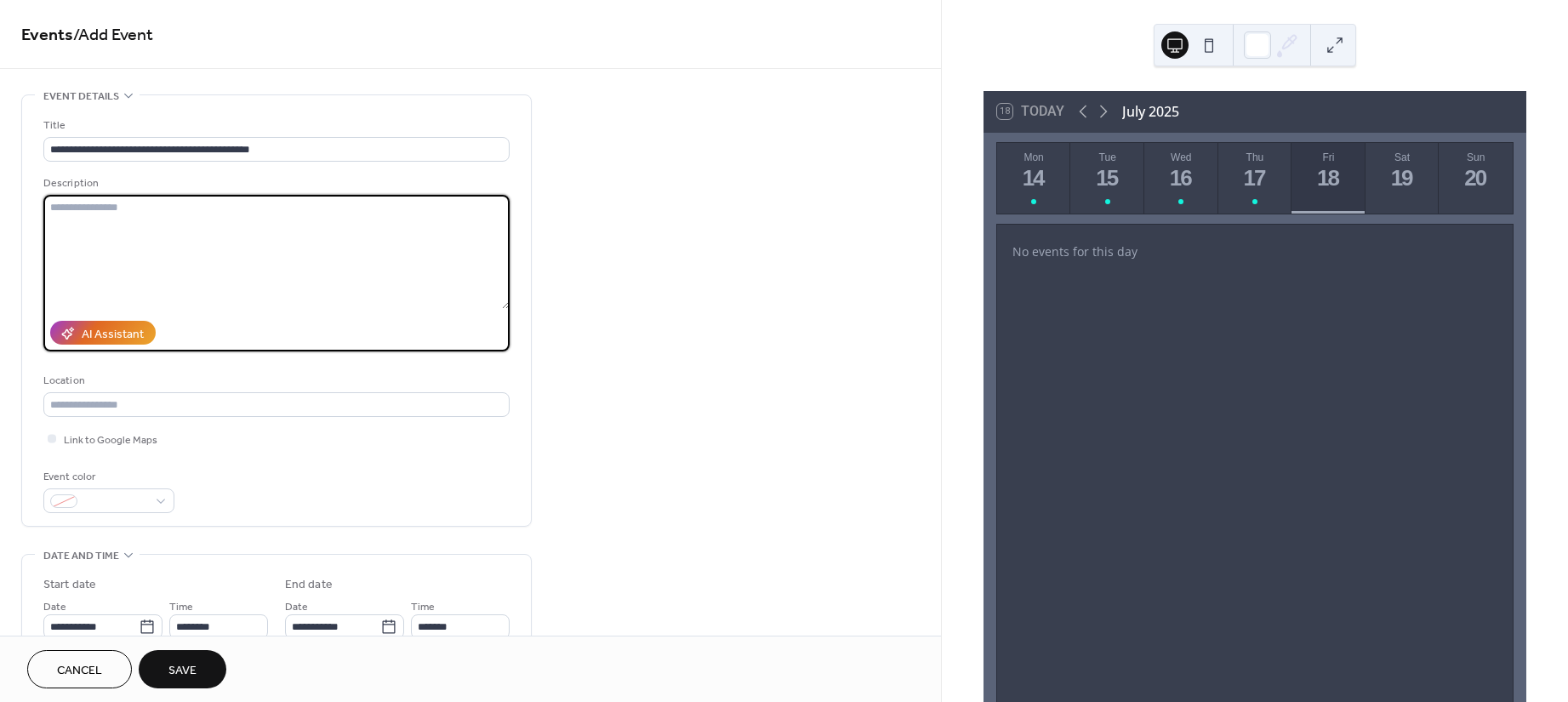 click at bounding box center [277, 252] 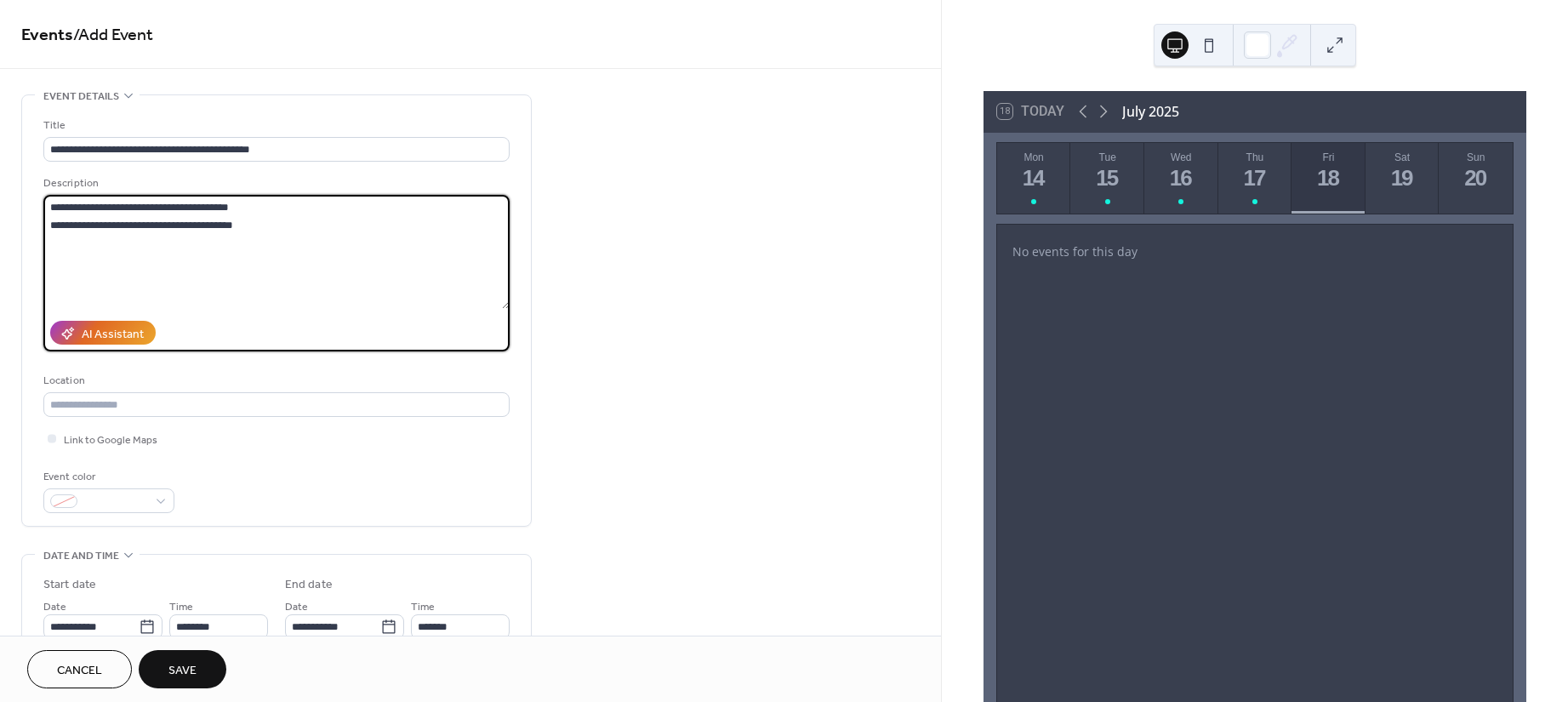 paste 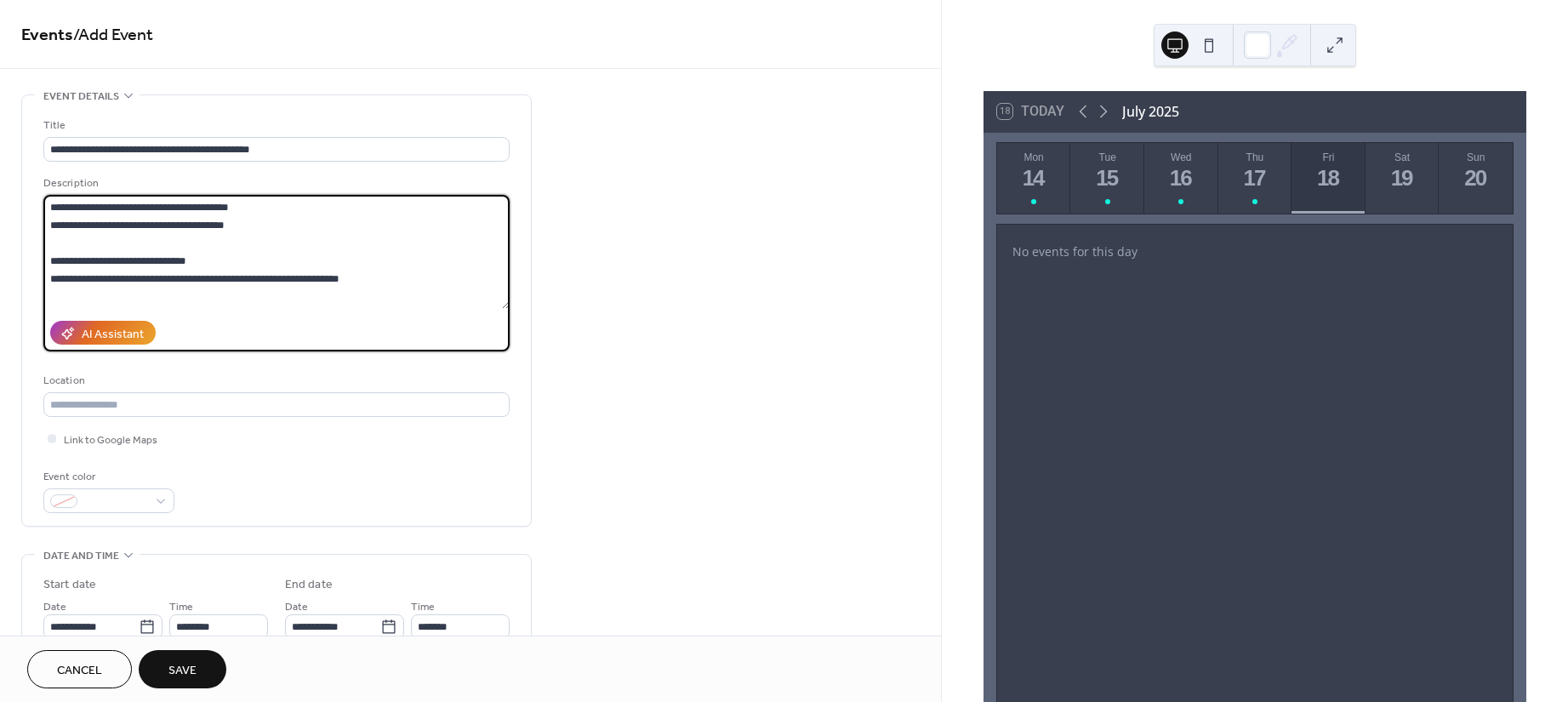 click on "**********" at bounding box center [277, 252] 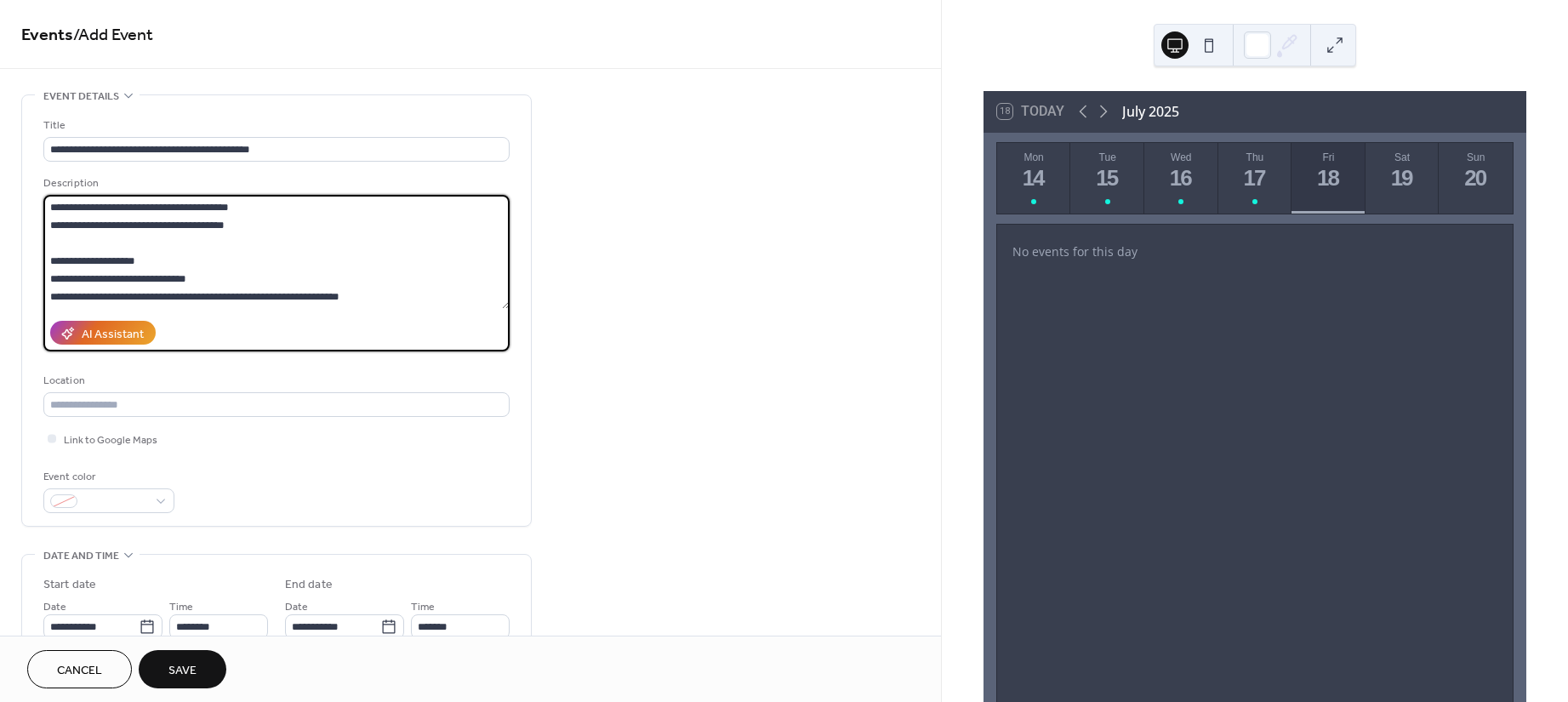 click on "**********" at bounding box center (277, 252) 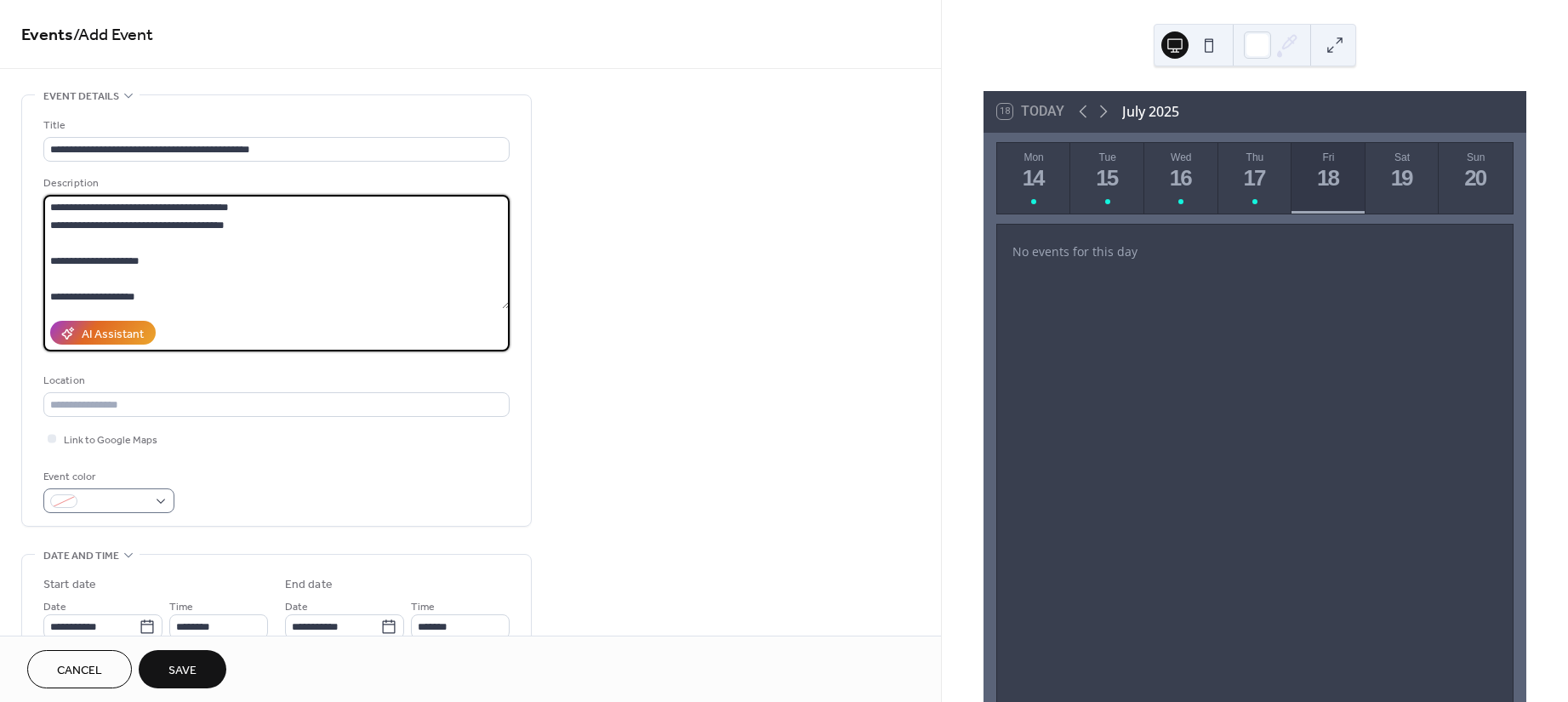 type on "**********" 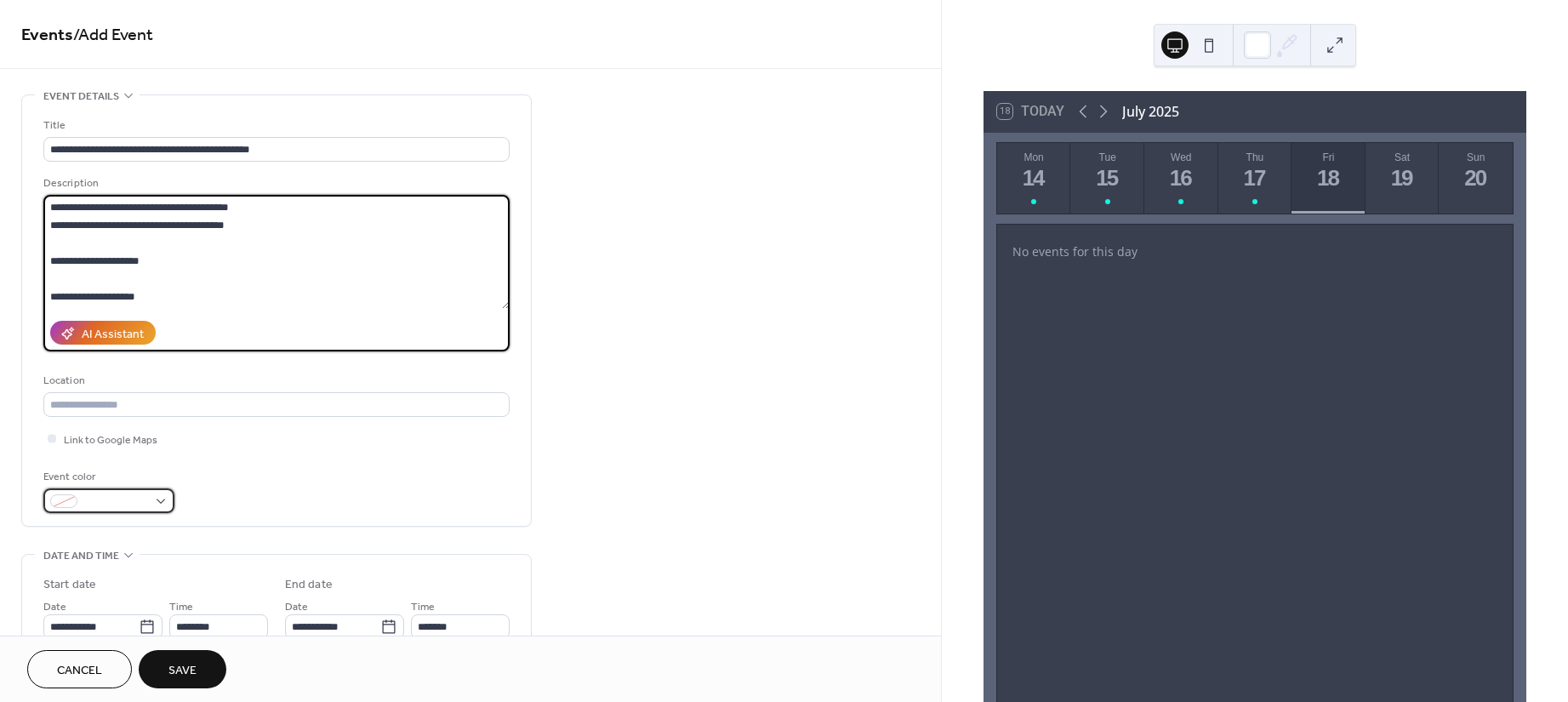 click at bounding box center [109, 500] 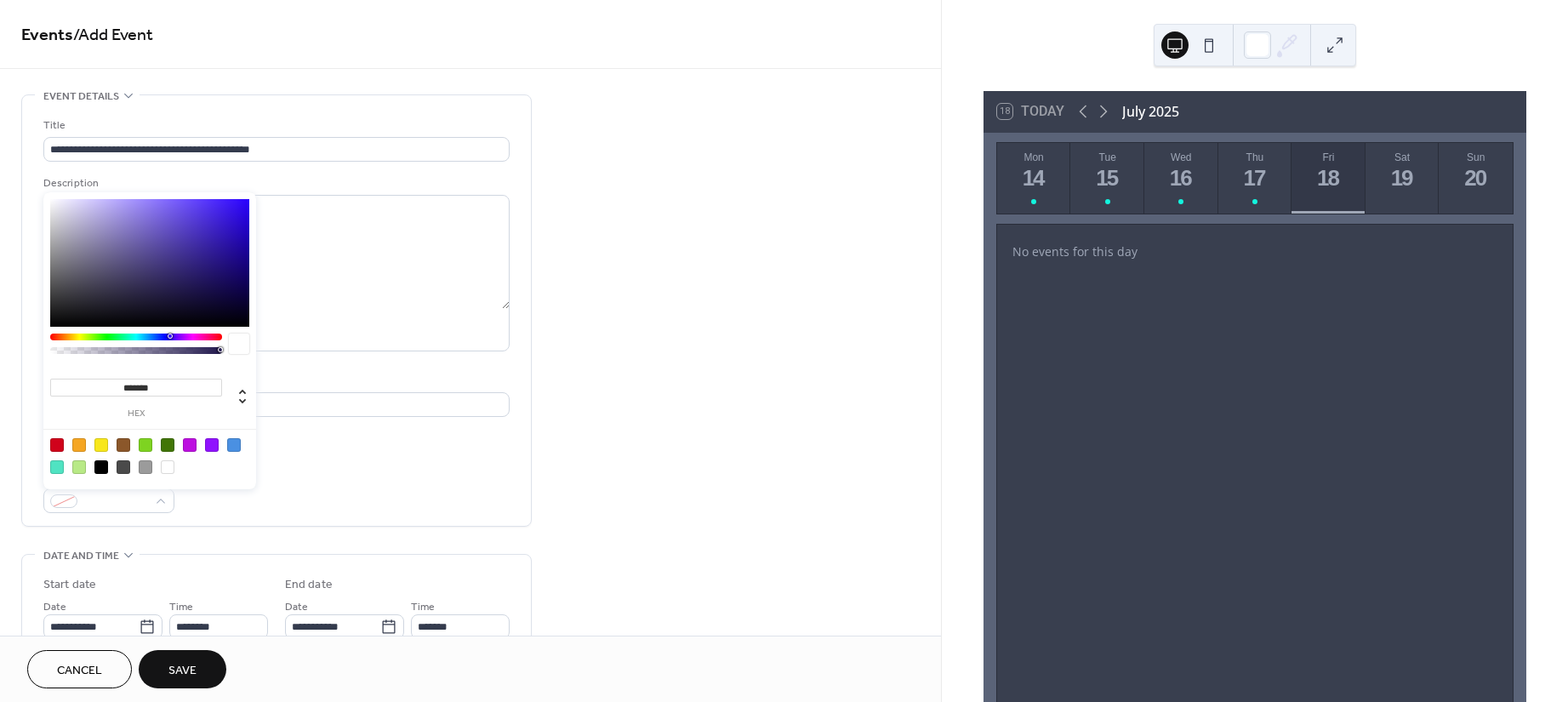 click at bounding box center [145, 445] 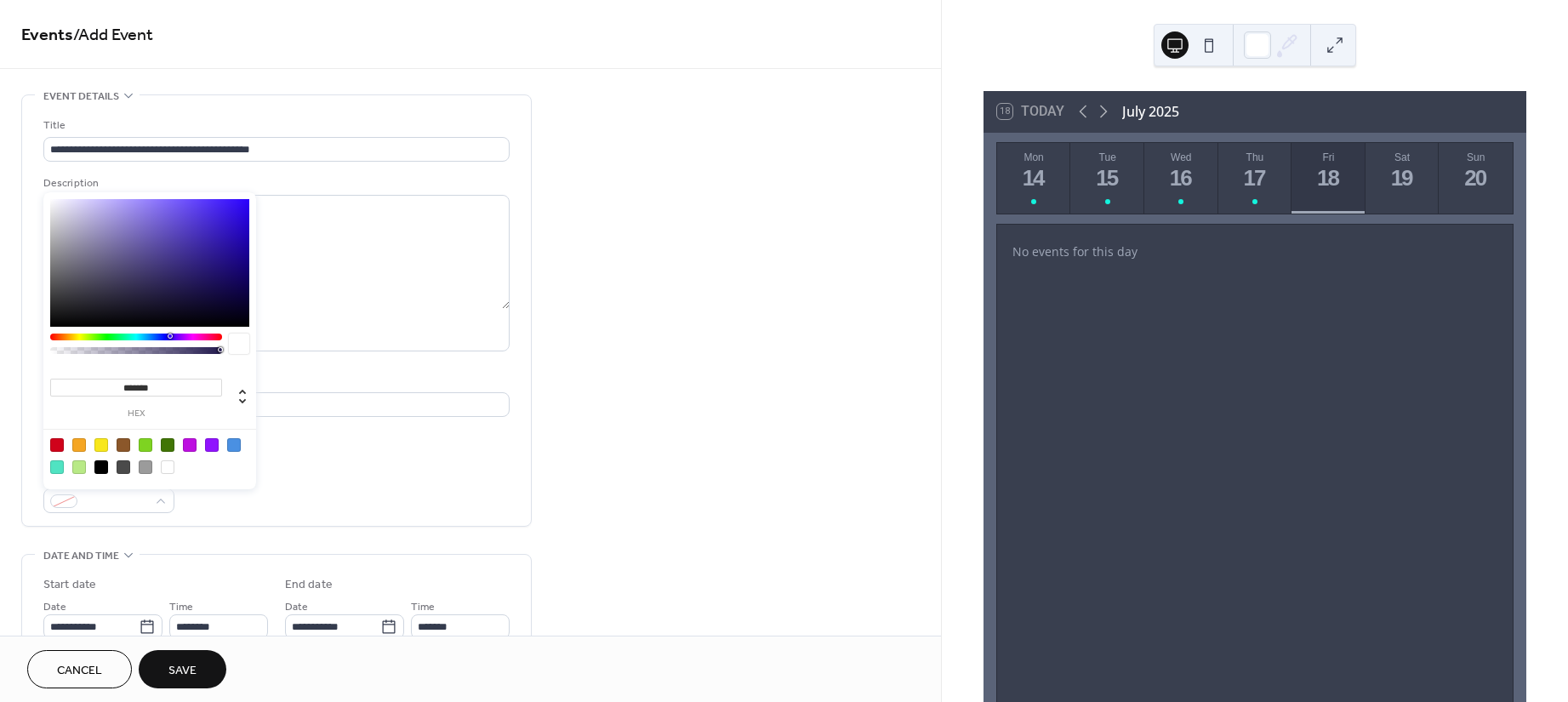 type on "*******" 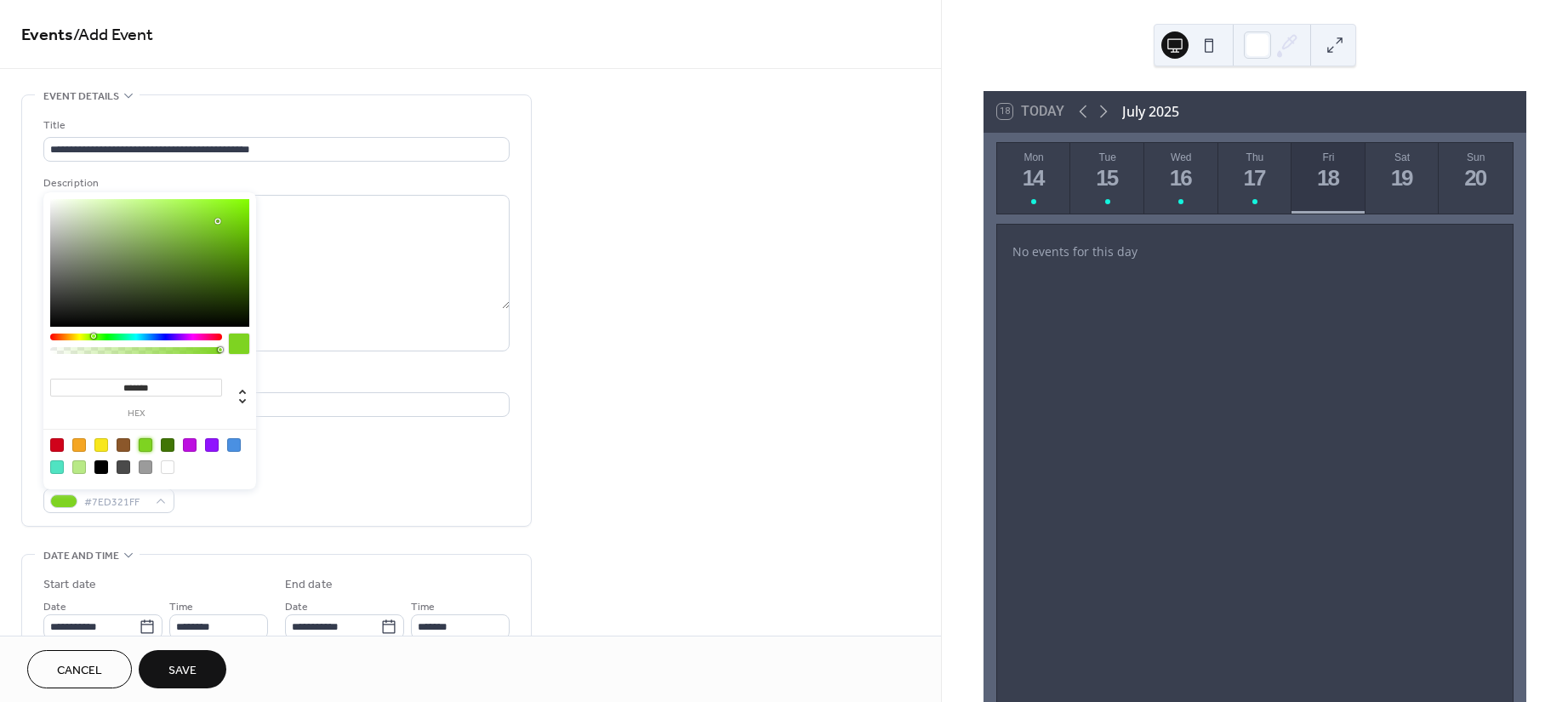 click on "Event color #7ED321FF" at bounding box center (277, 490) 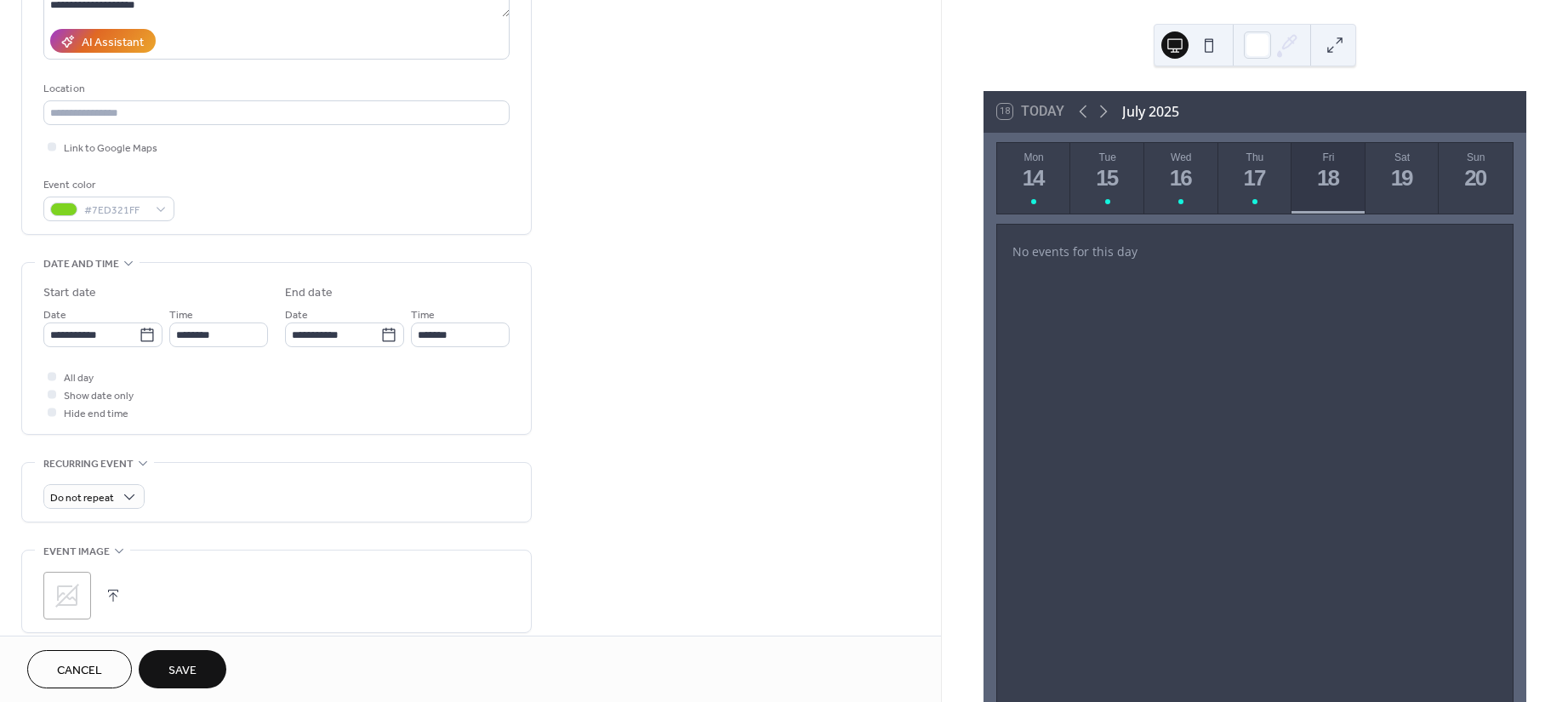 scroll, scrollTop: 340, scrollLeft: 0, axis: vertical 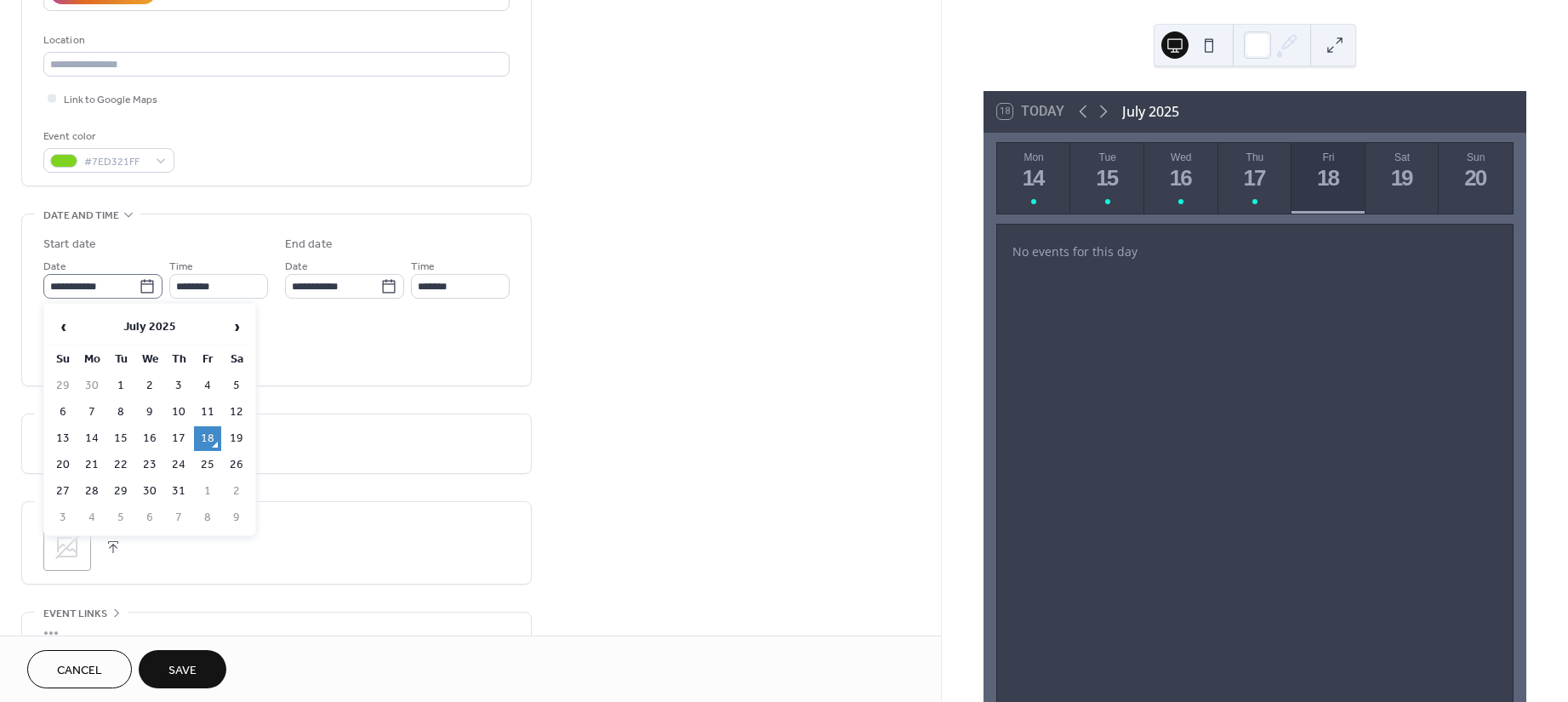click 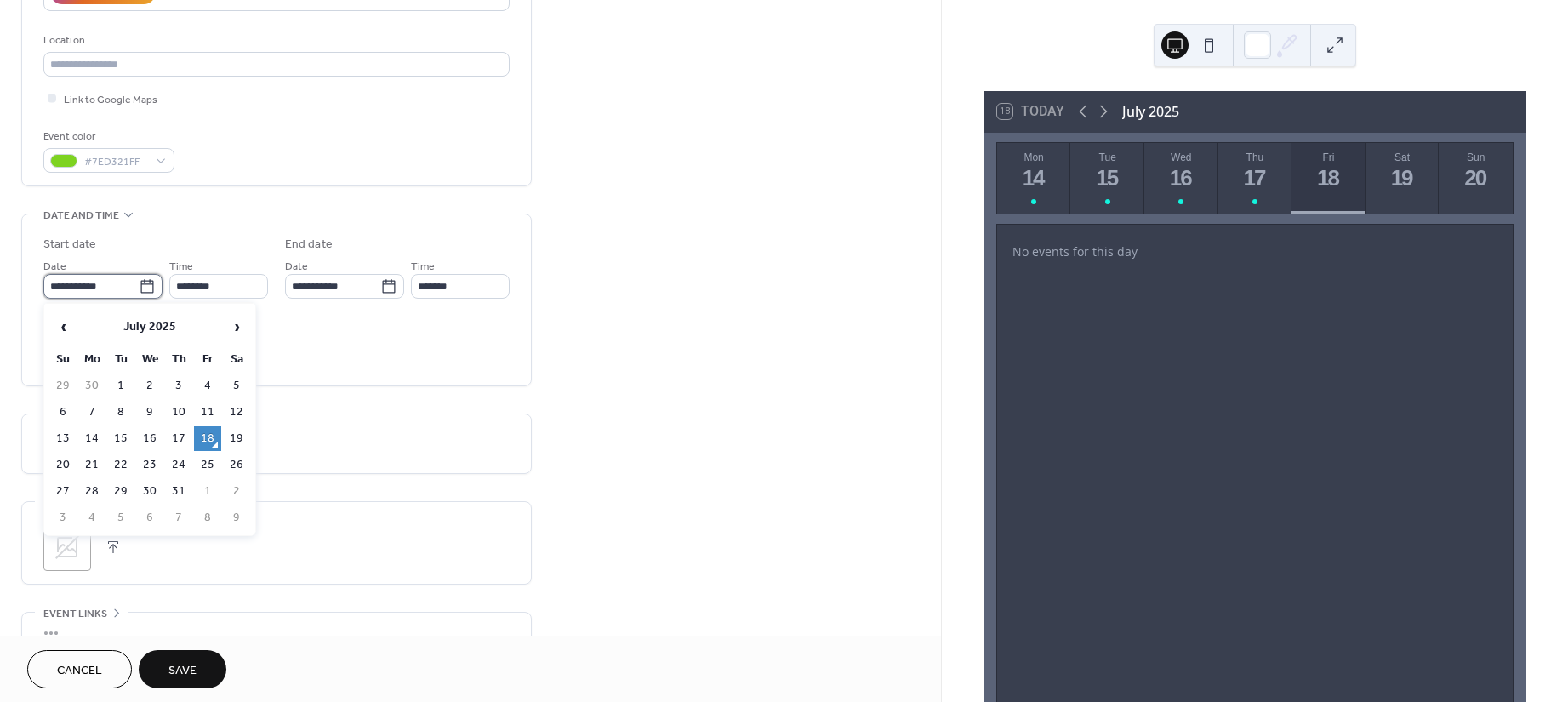 click on "**********" at bounding box center [91, 286] 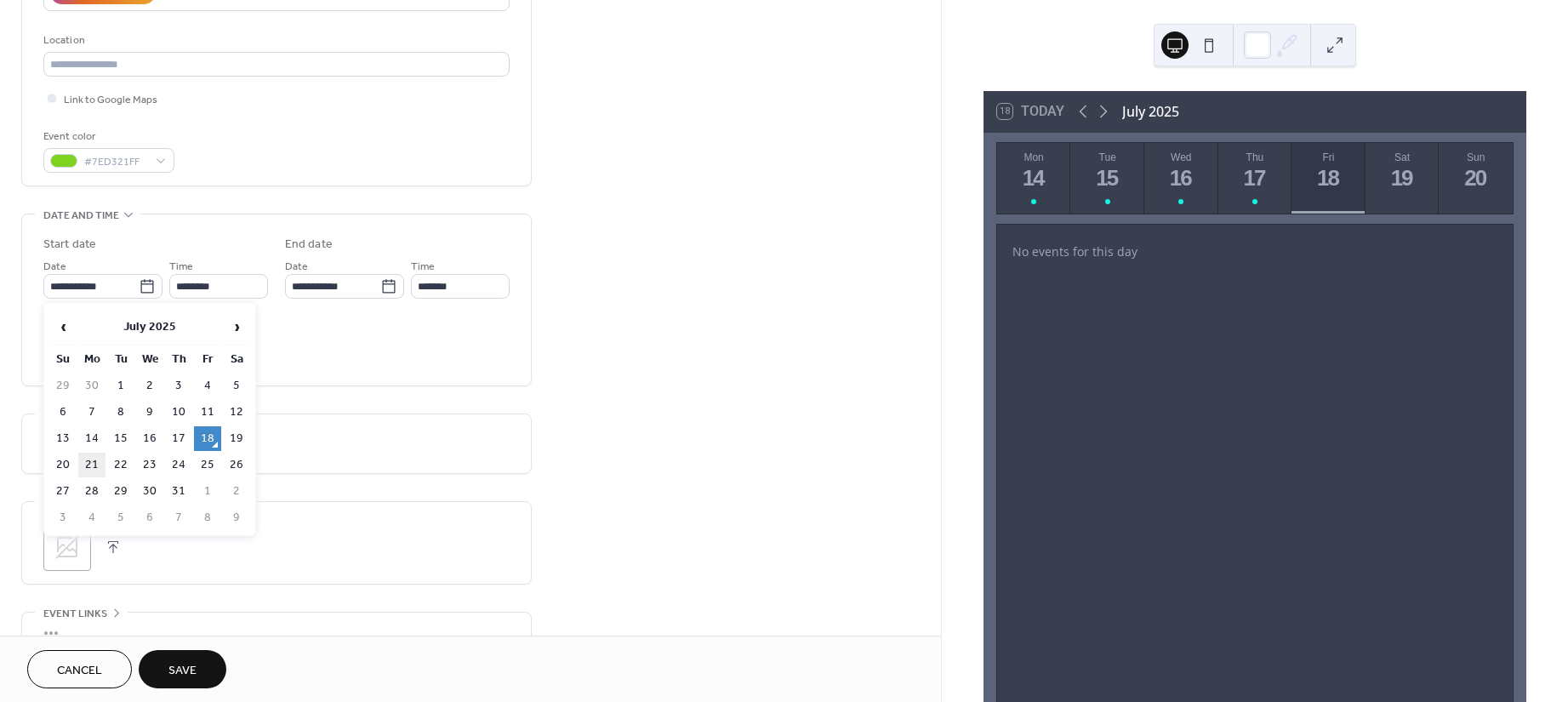 click on "21" at bounding box center [92, 465] 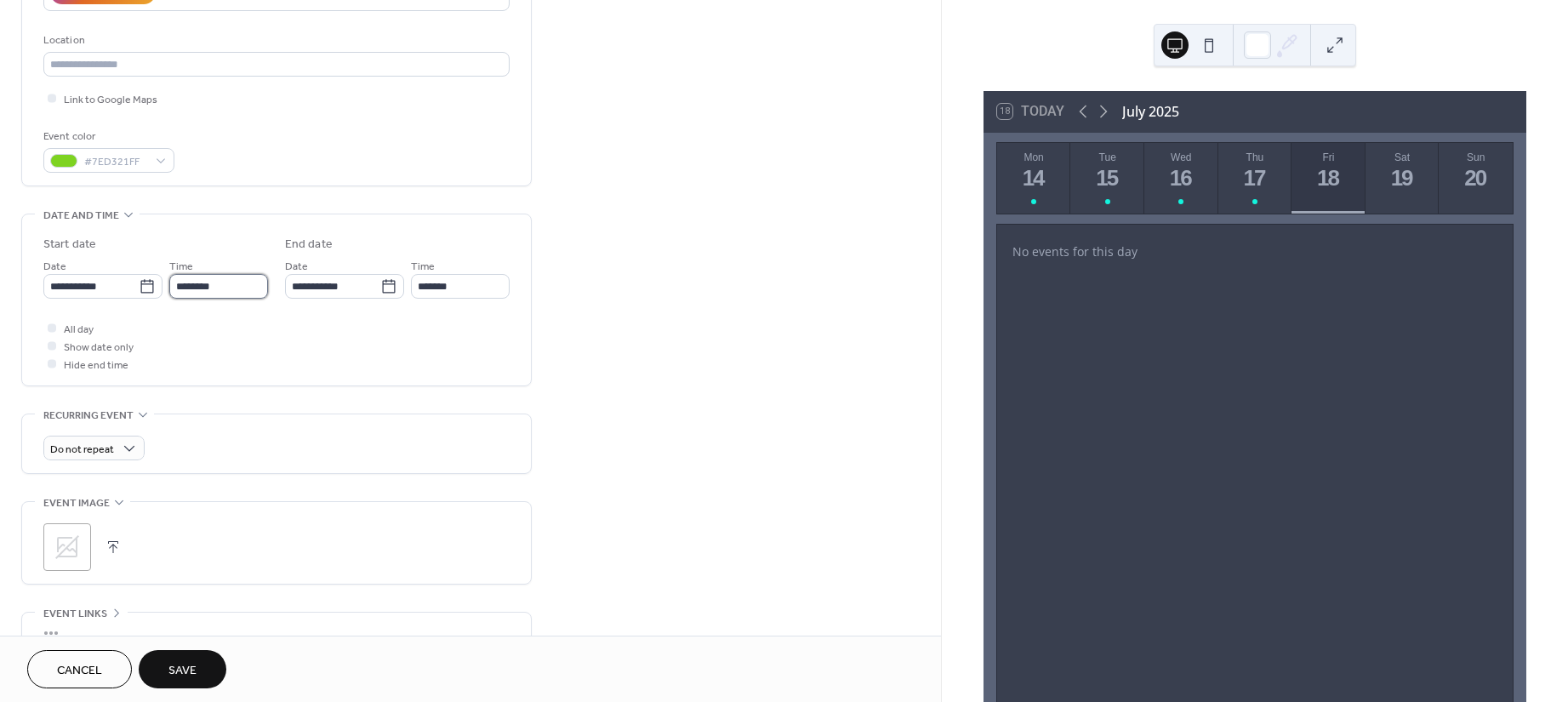 click on "********" at bounding box center [219, 286] 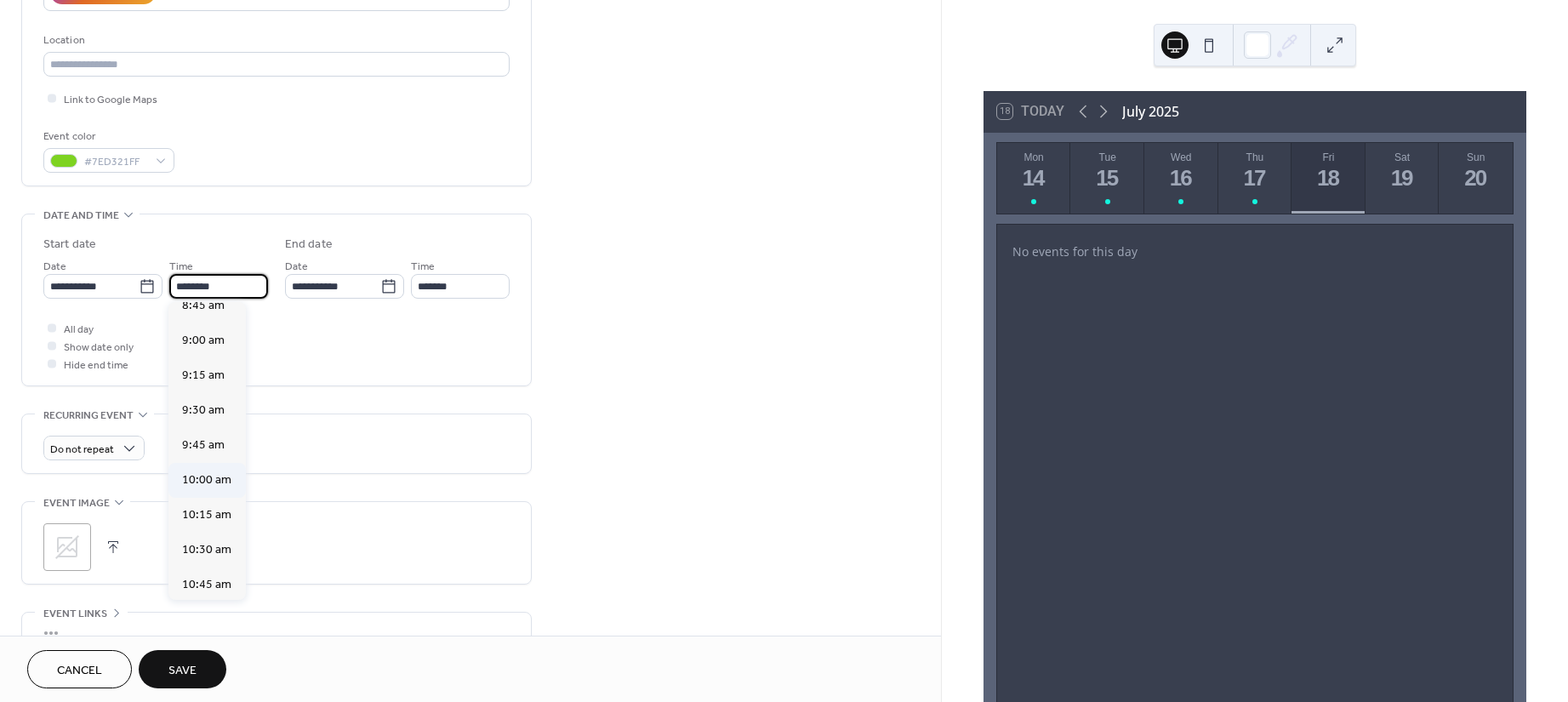 scroll, scrollTop: 1231, scrollLeft: 0, axis: vertical 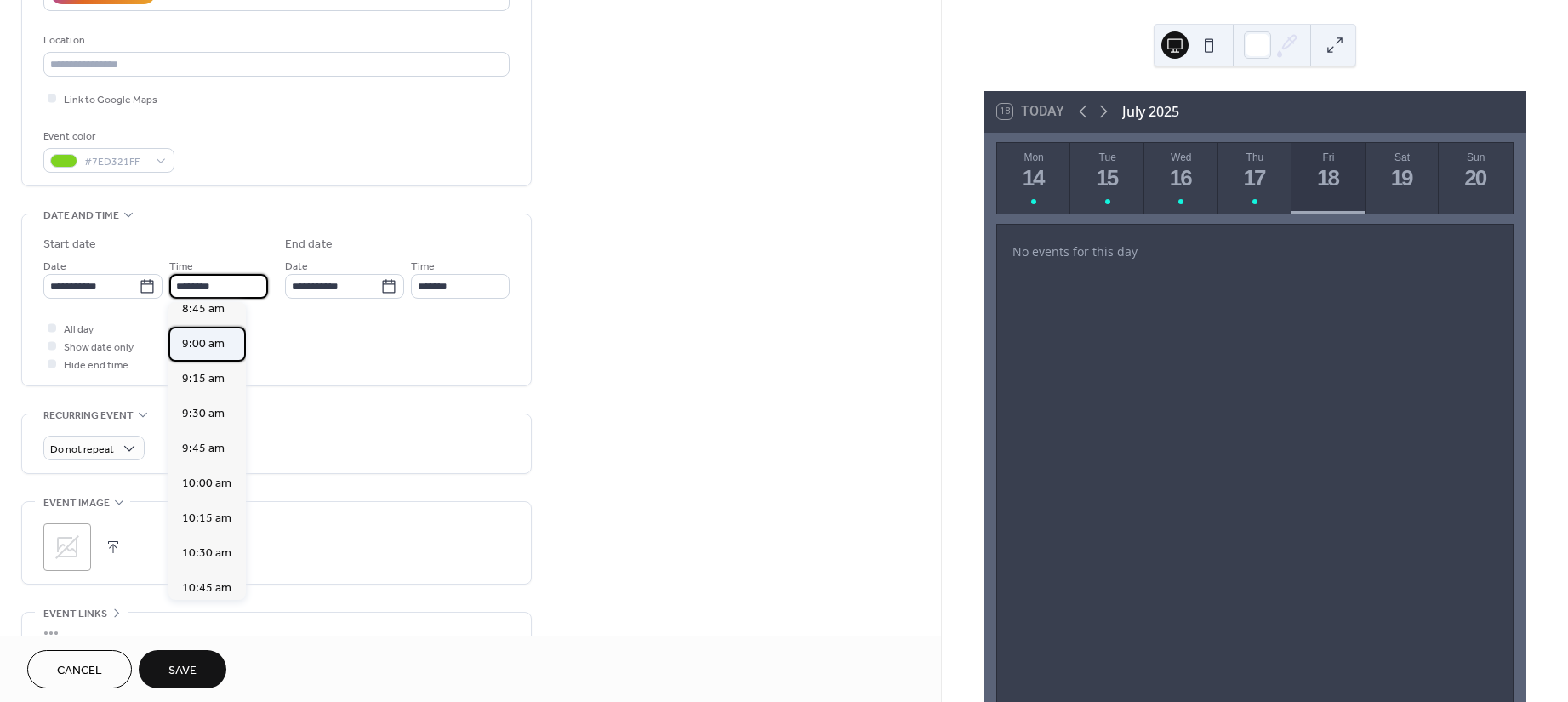 click on "9:00 am" at bounding box center [203, 344] 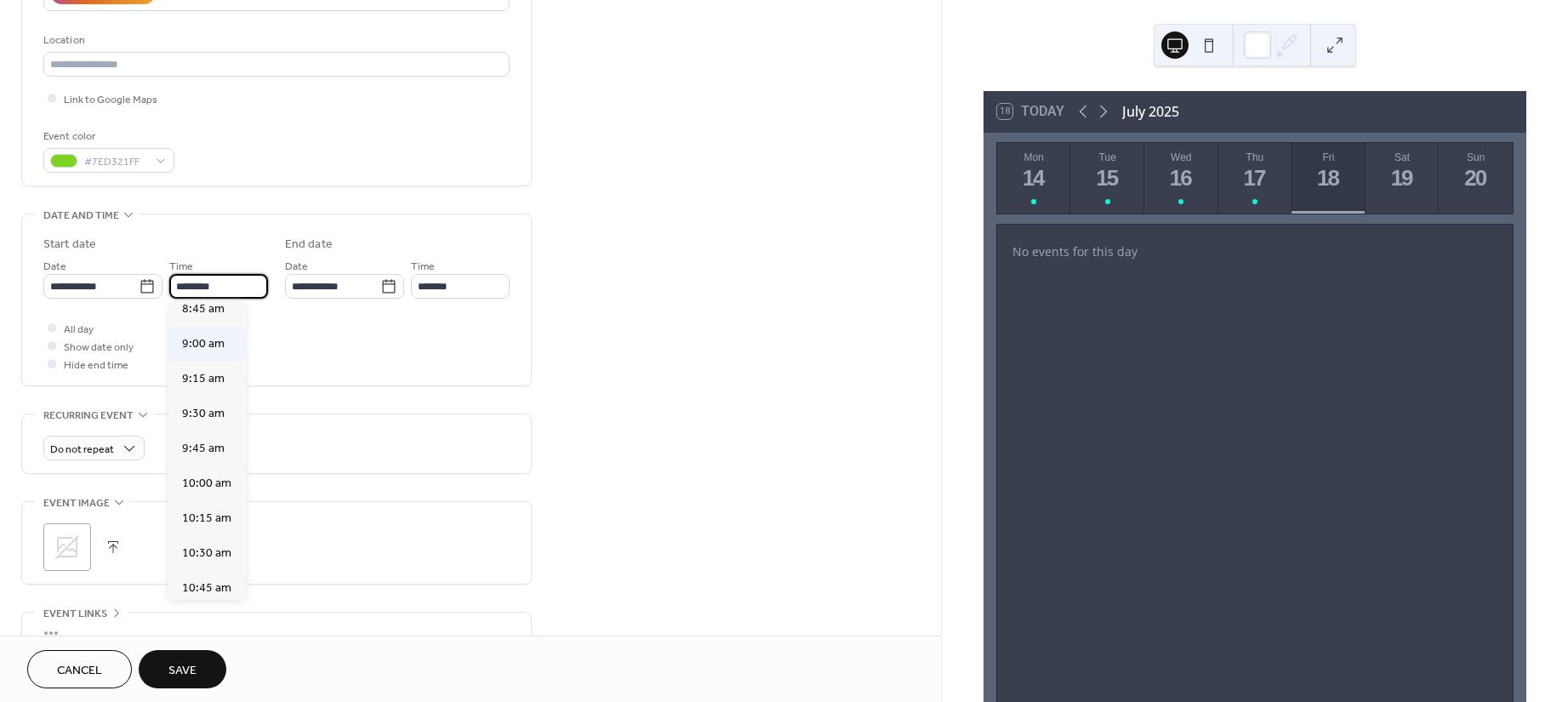 type on "*******" 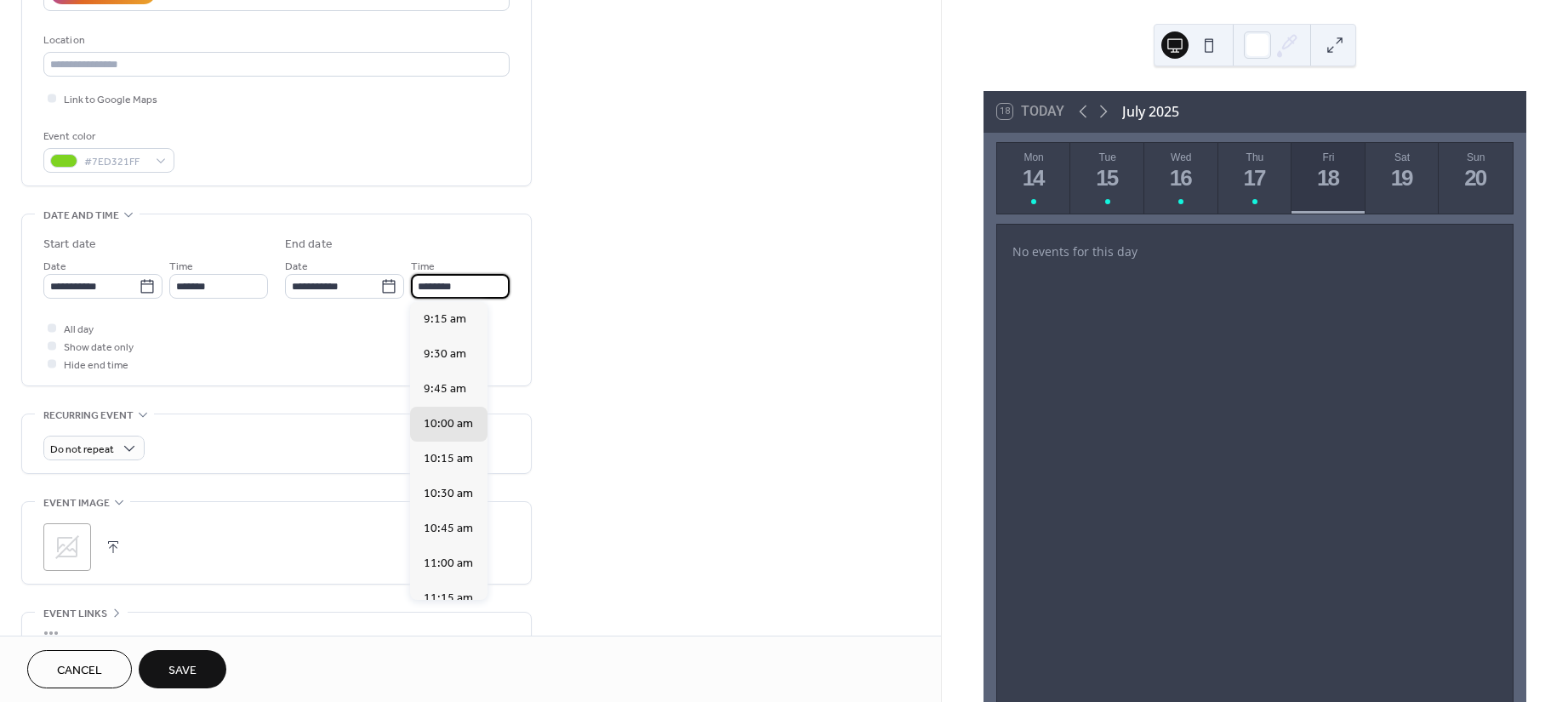 click on "********" at bounding box center [460, 286] 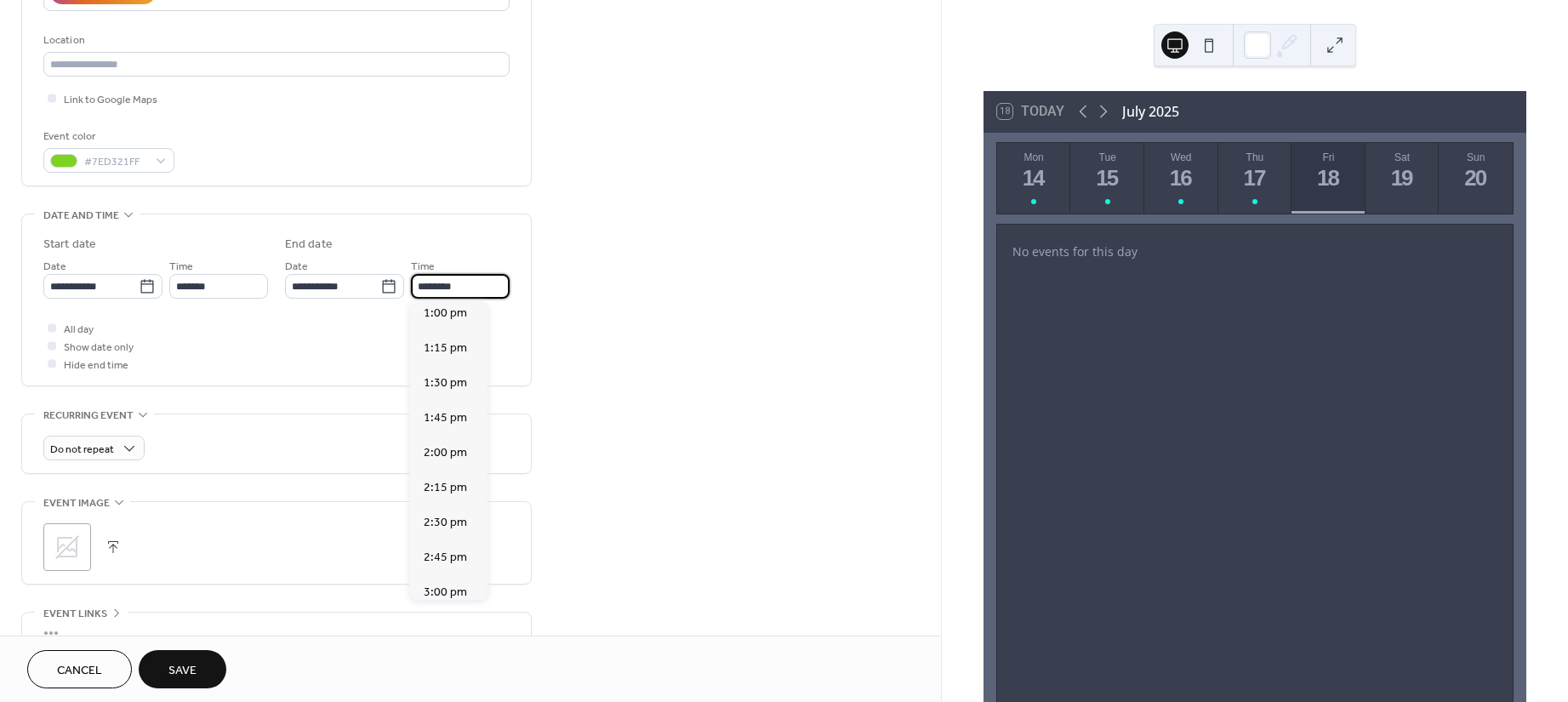 scroll, scrollTop: 567, scrollLeft: 0, axis: vertical 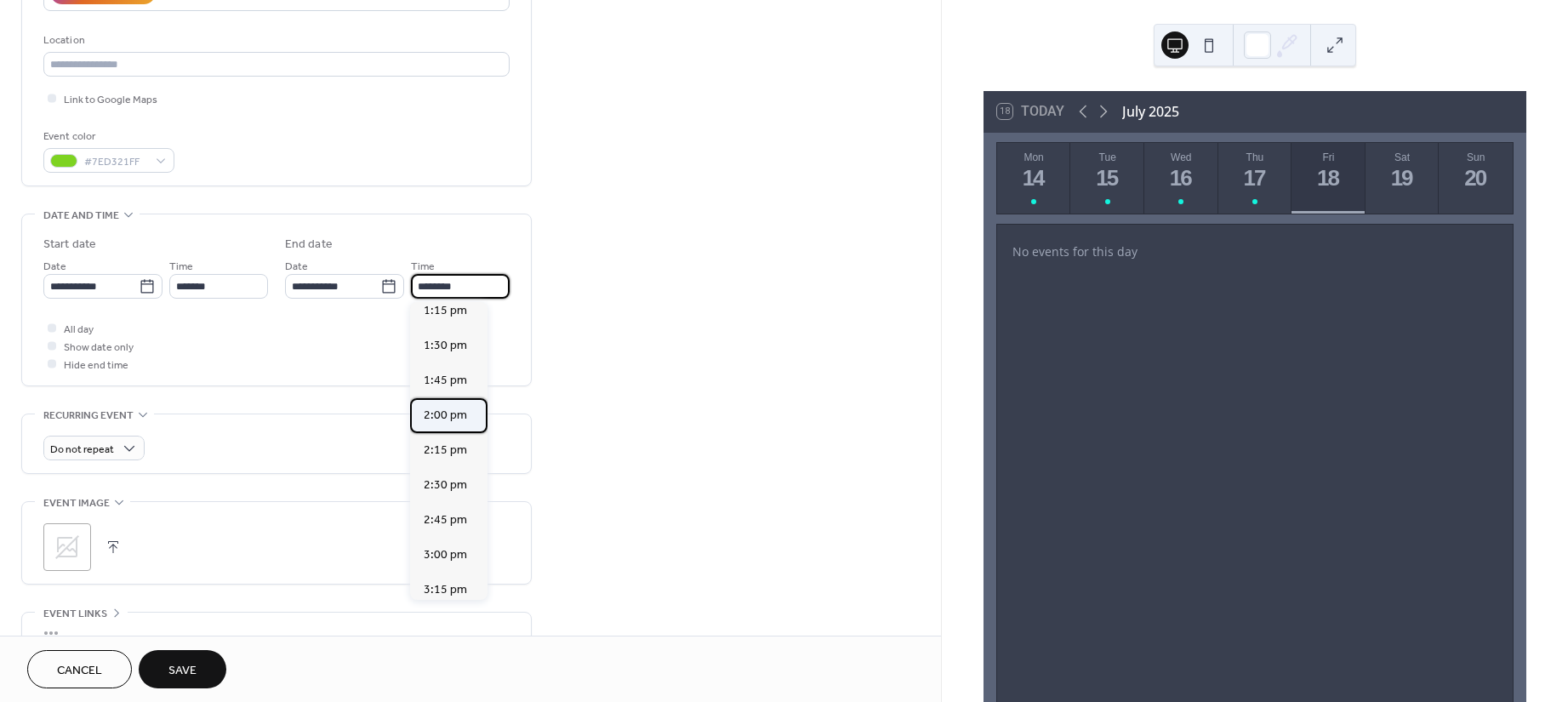 click on "2:00 pm" at bounding box center (445, 415) 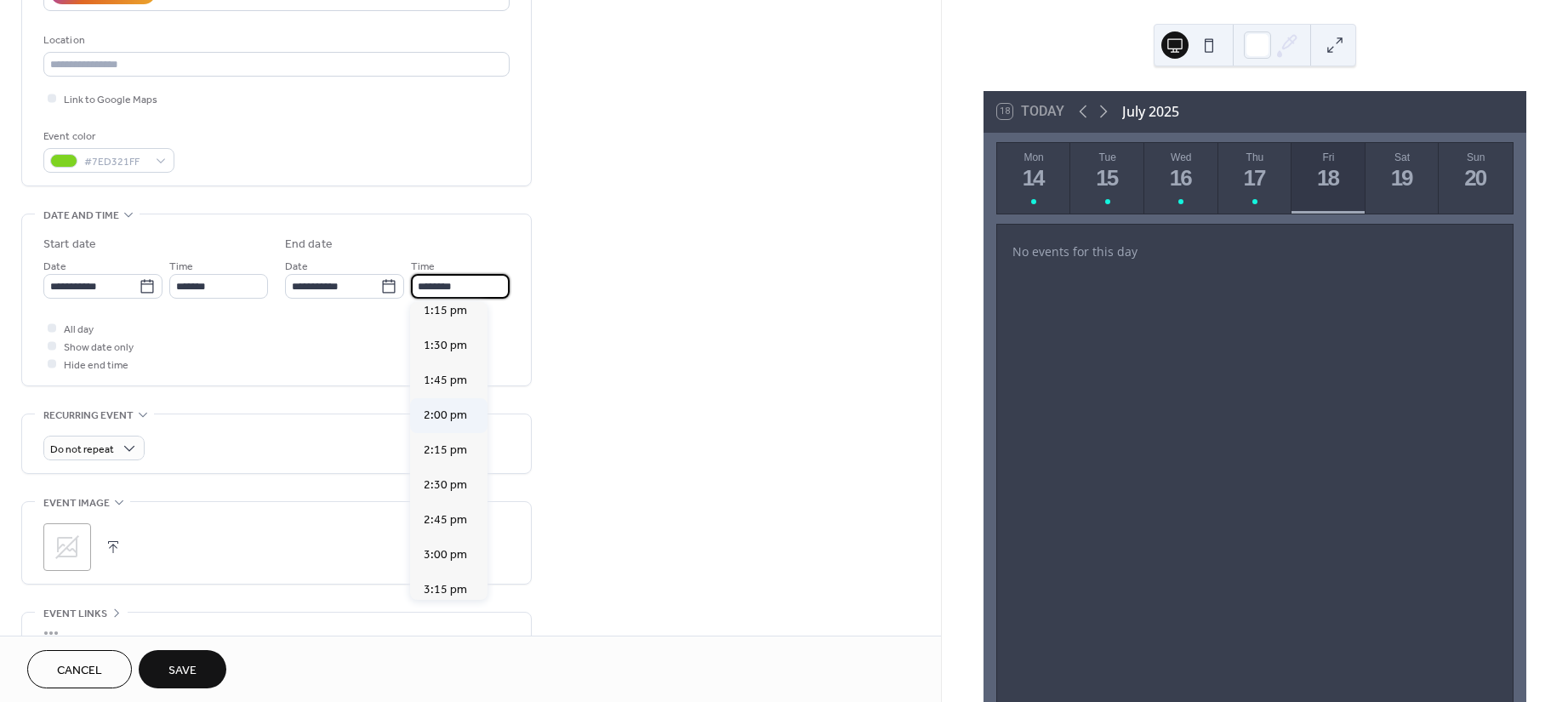 type on "*******" 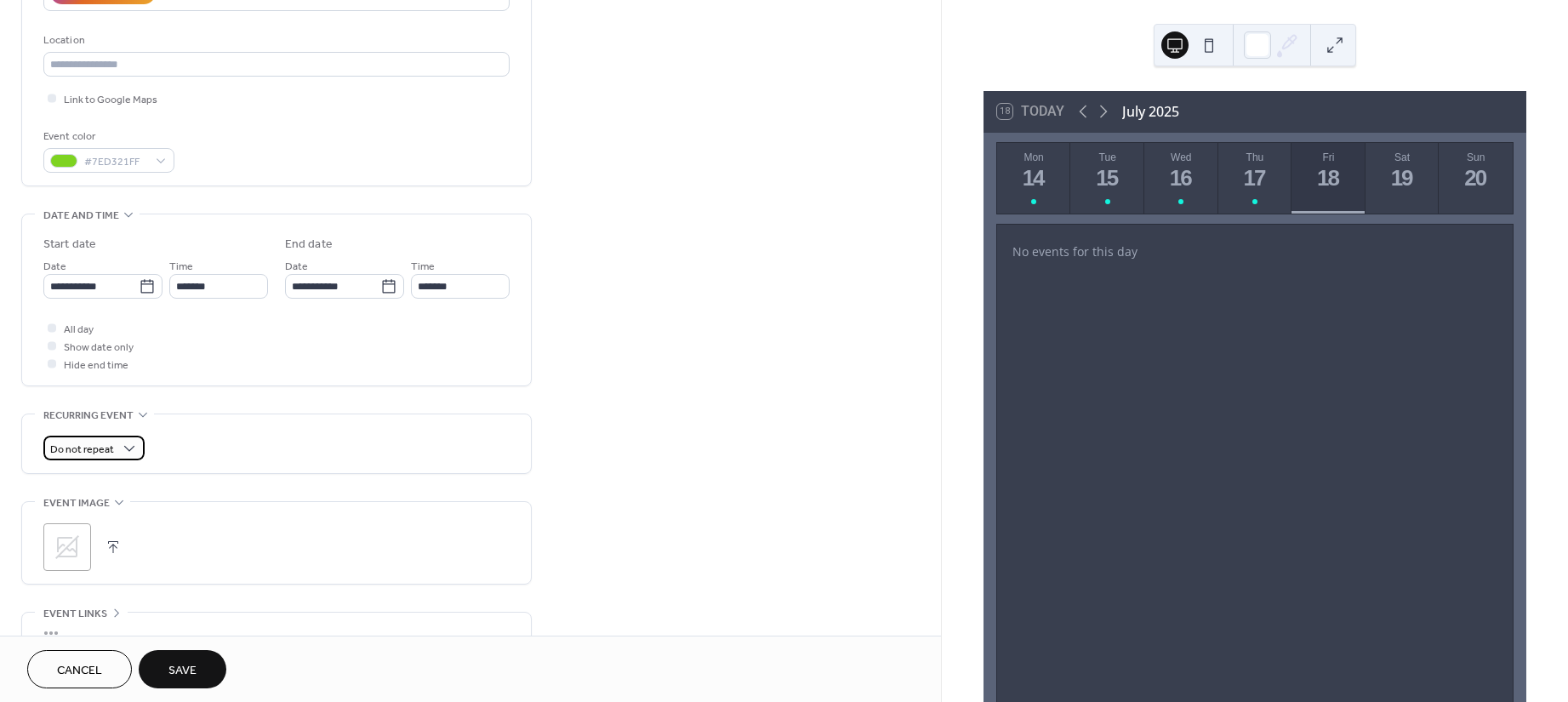 click on "Do not repeat" at bounding box center [82, 449] 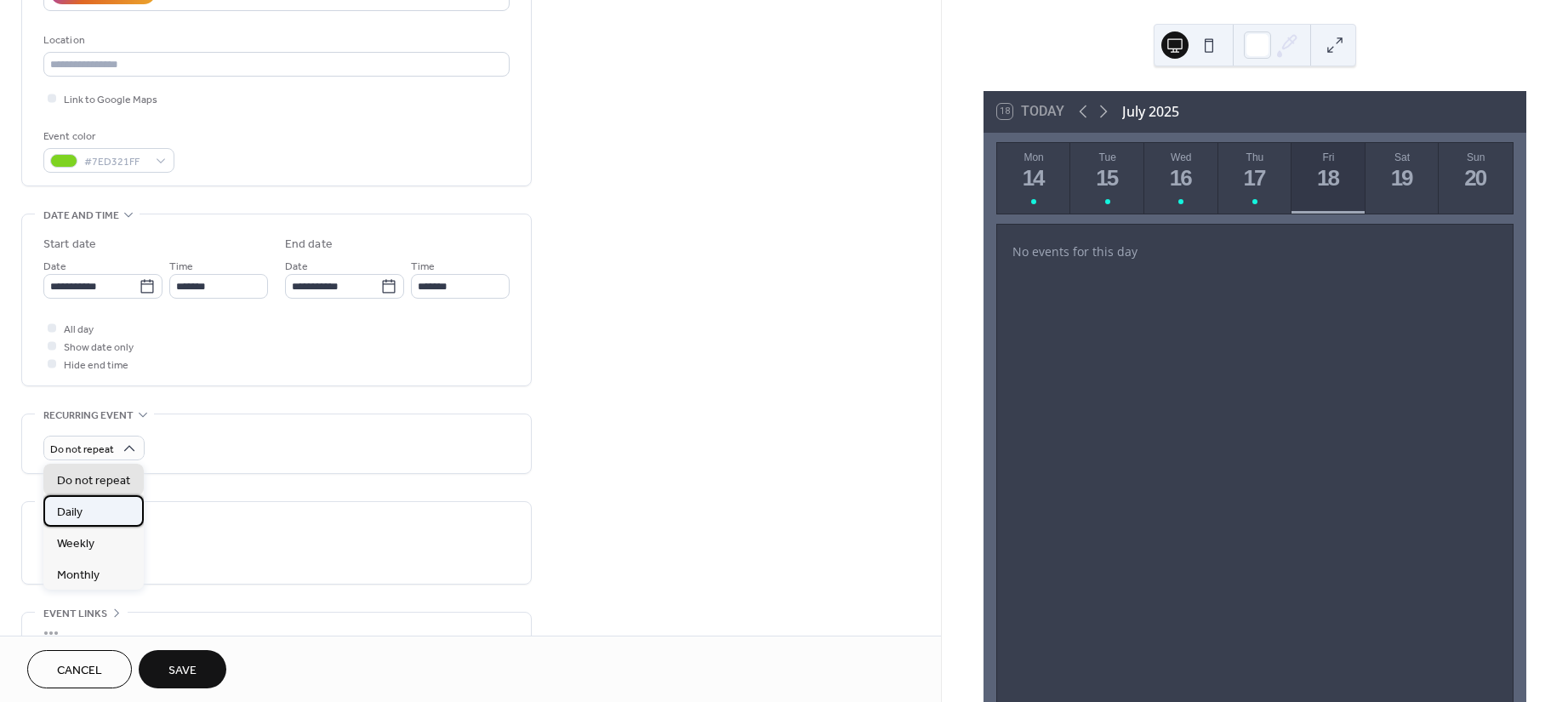 click on "Daily" at bounding box center (94, 511) 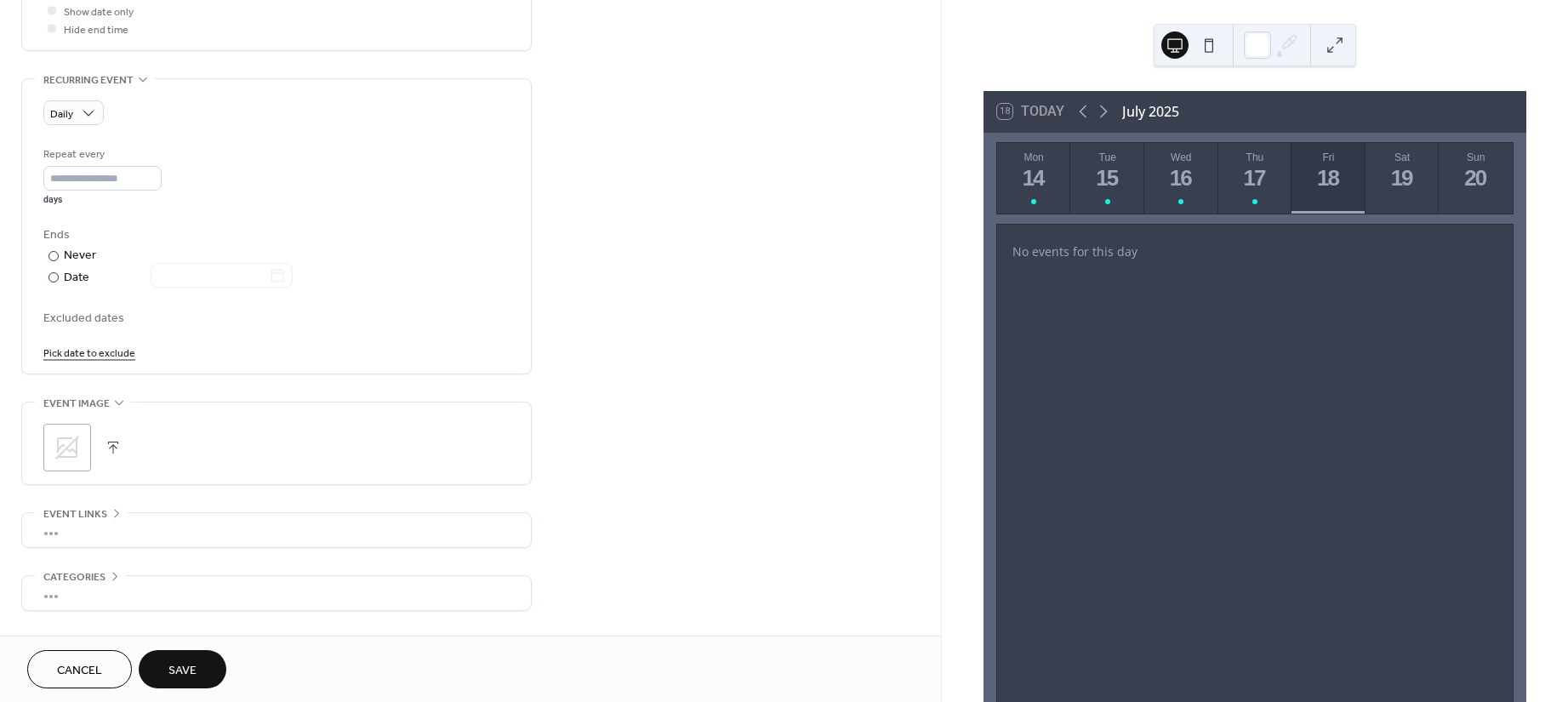 scroll, scrollTop: 681, scrollLeft: 0, axis: vertical 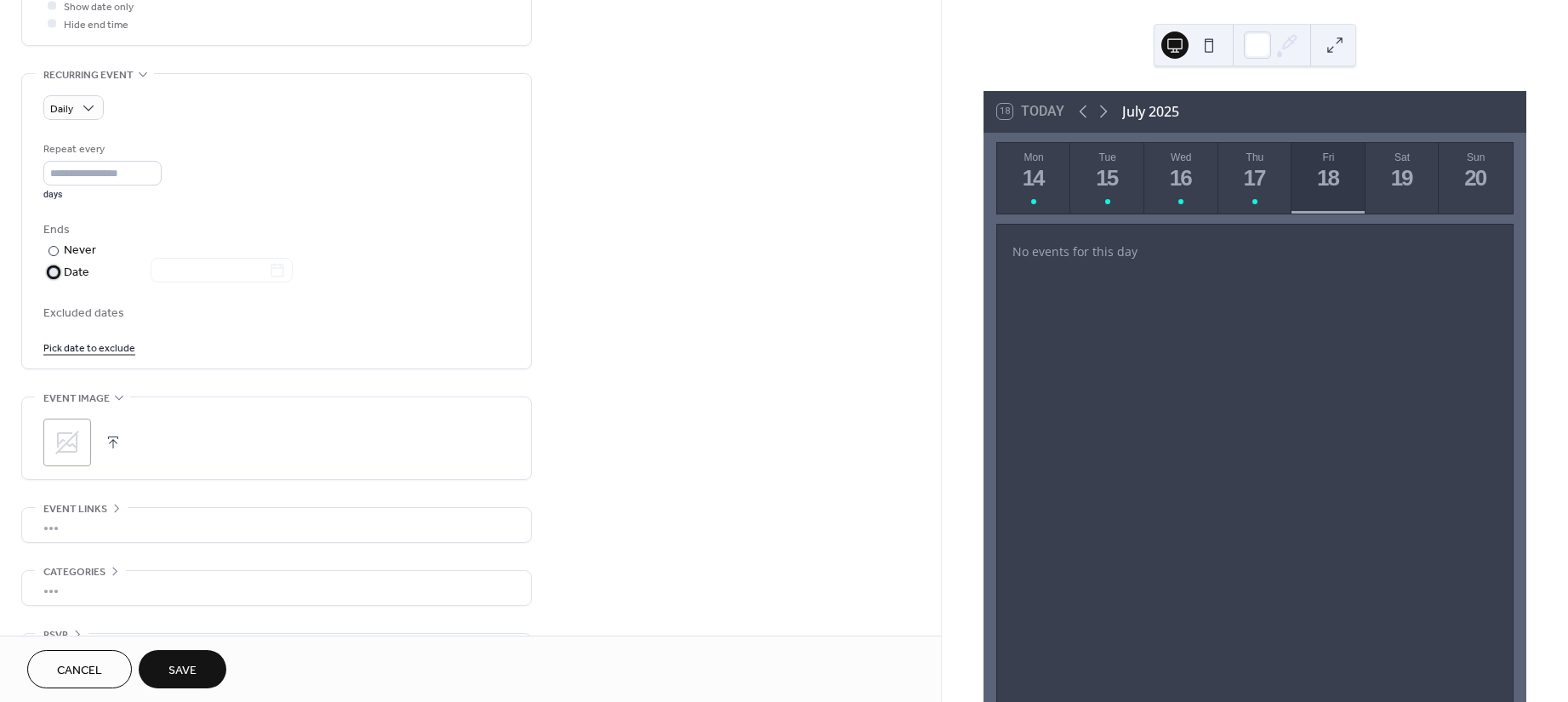 click at bounding box center (54, 272) 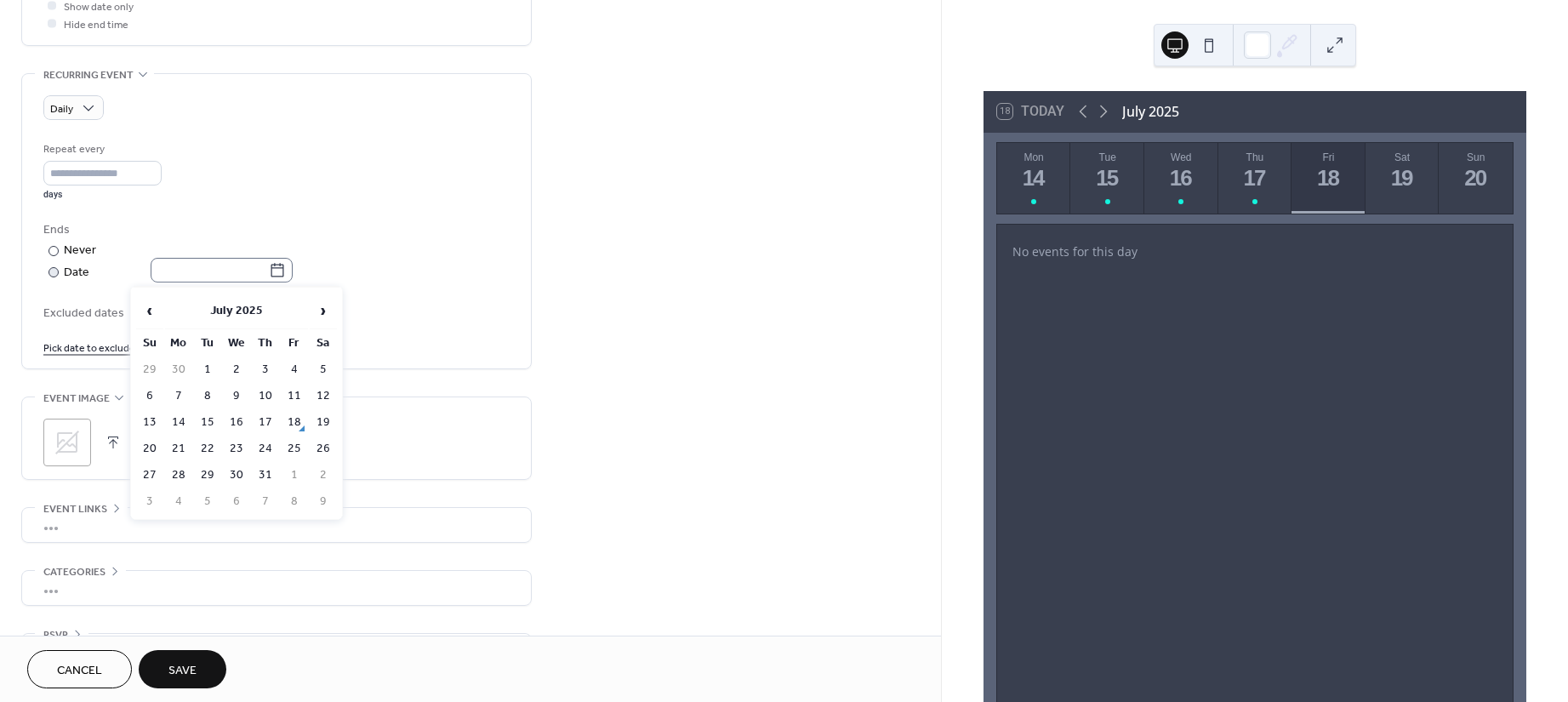 click 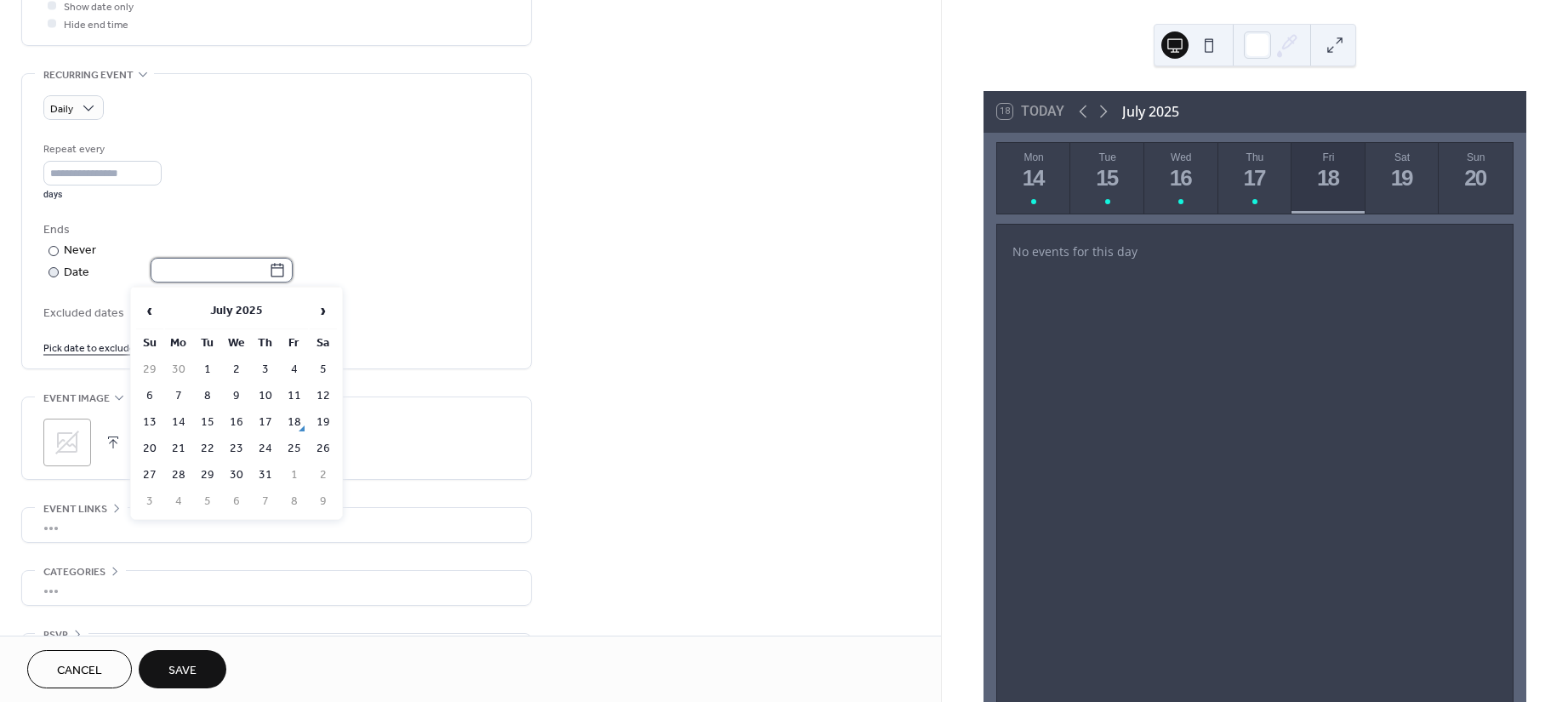 click at bounding box center [209, 270] 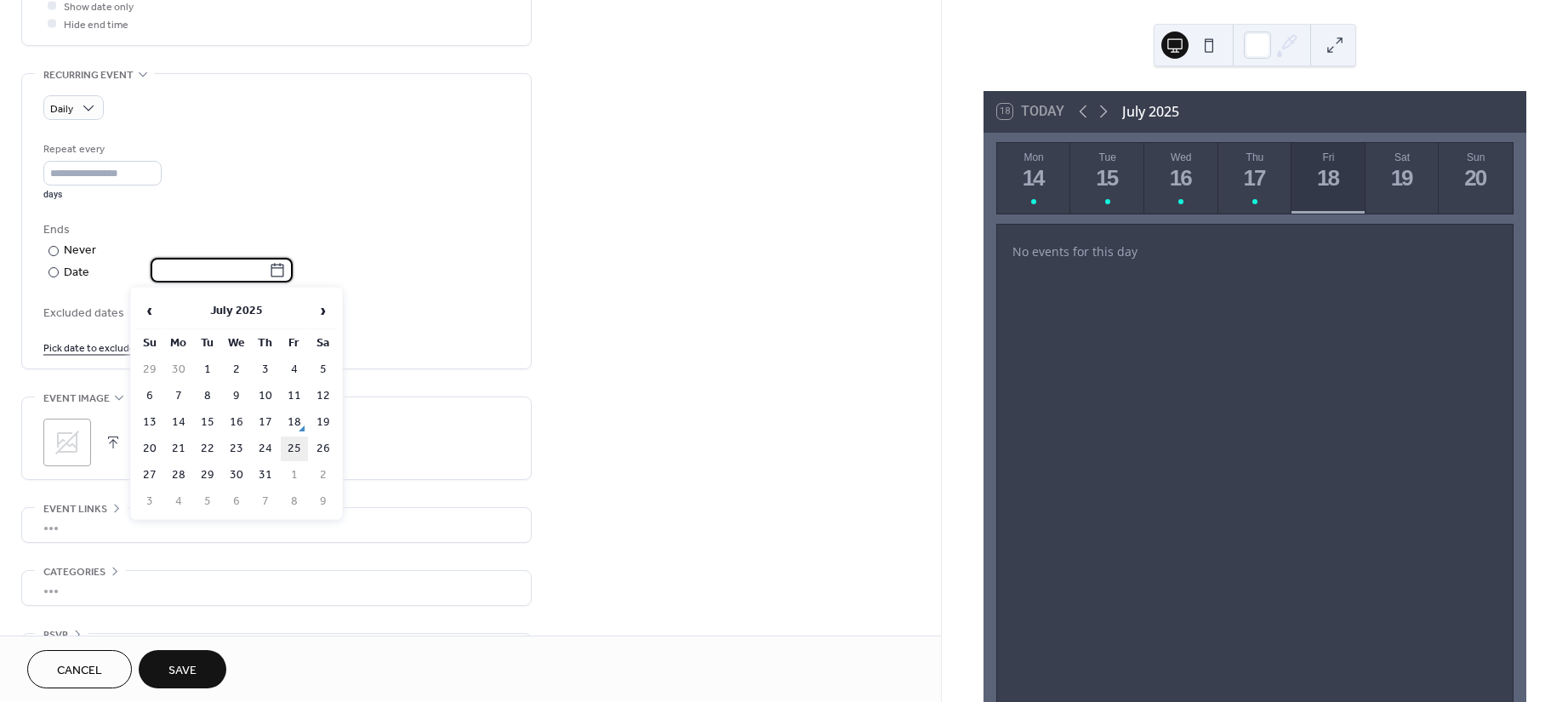 click on "25" at bounding box center (294, 448) 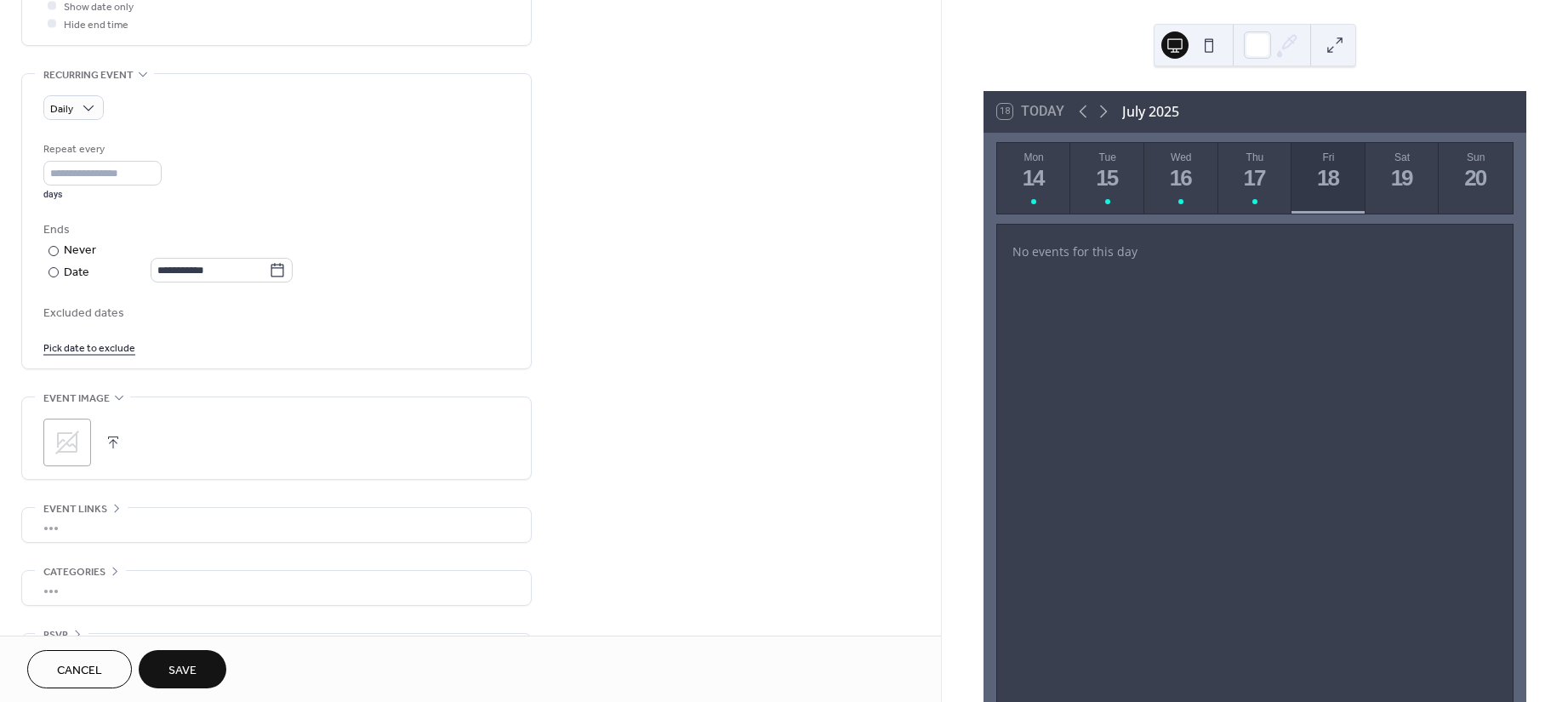 click on "Save" at bounding box center [182, 669] 